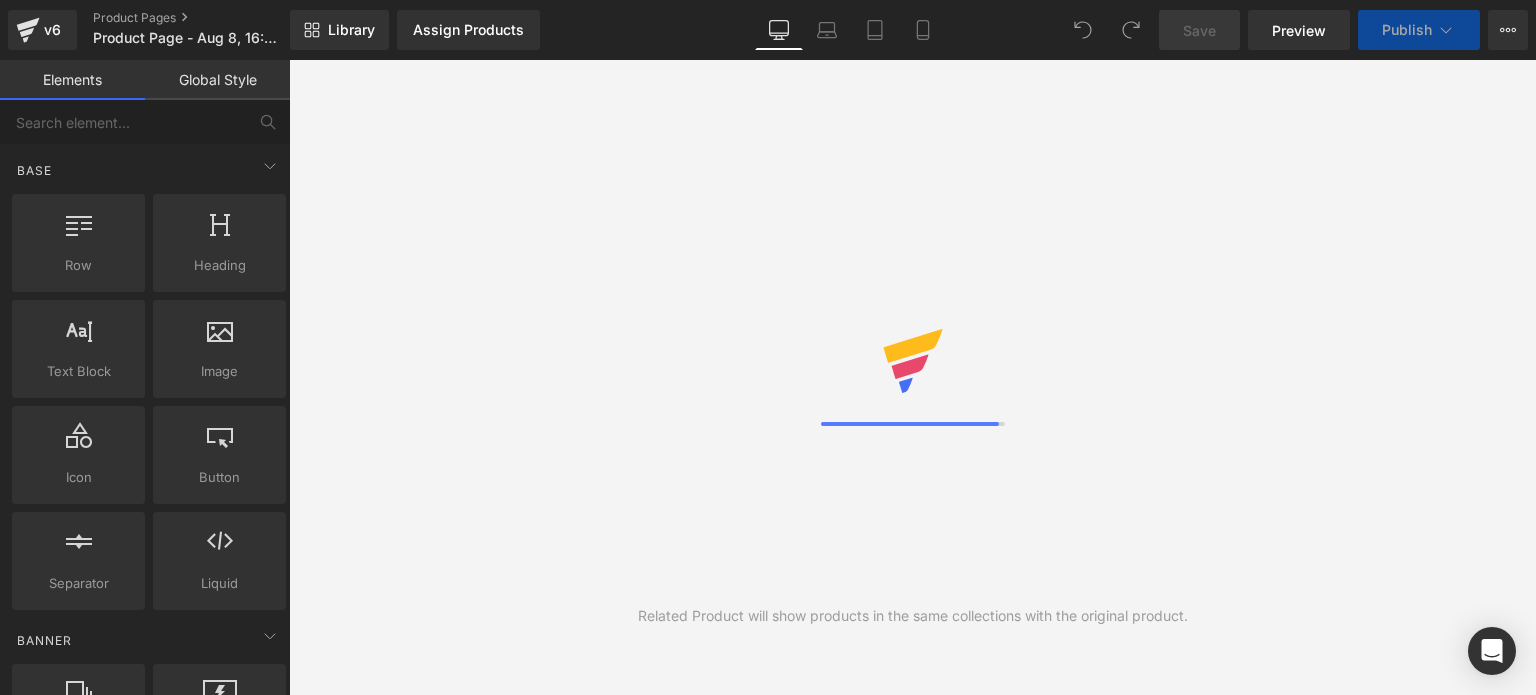 scroll, scrollTop: 0, scrollLeft: 0, axis: both 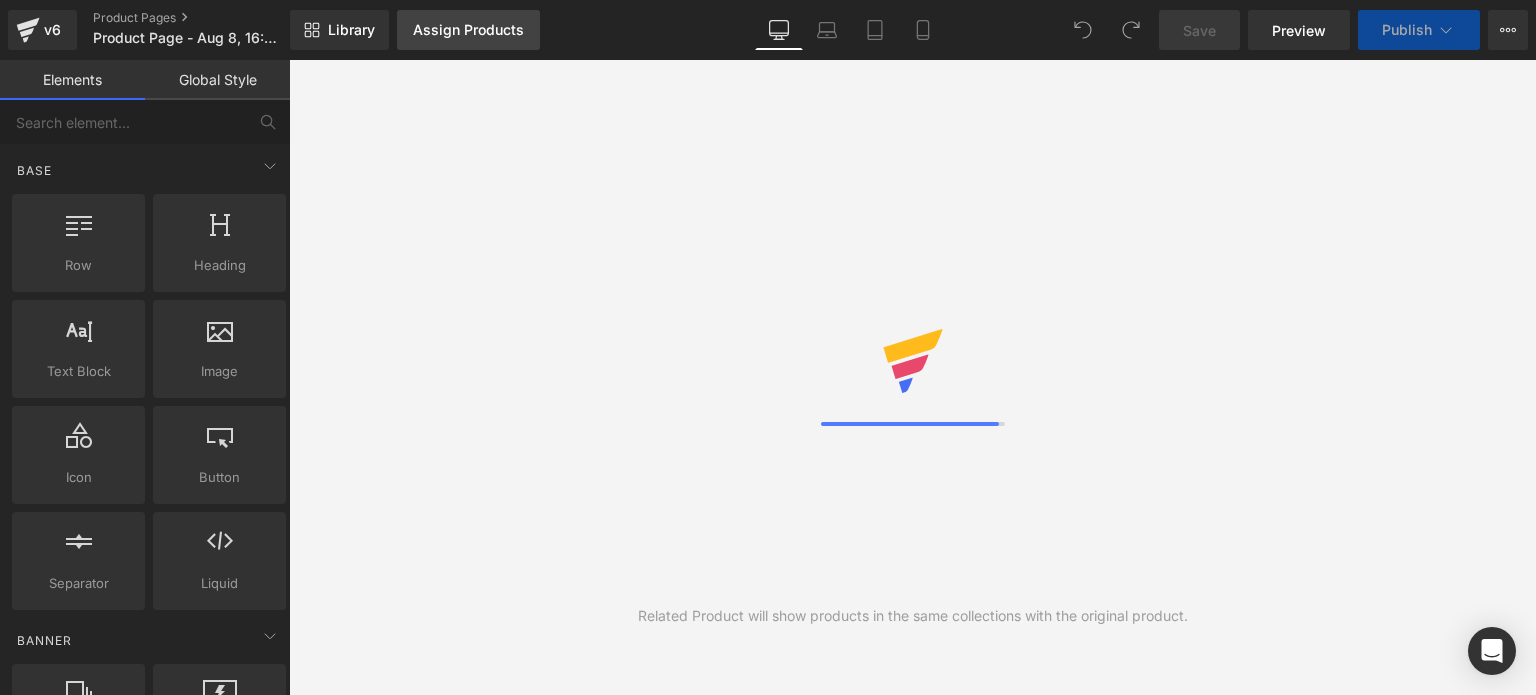 click on "Assign Products" at bounding box center [468, 30] 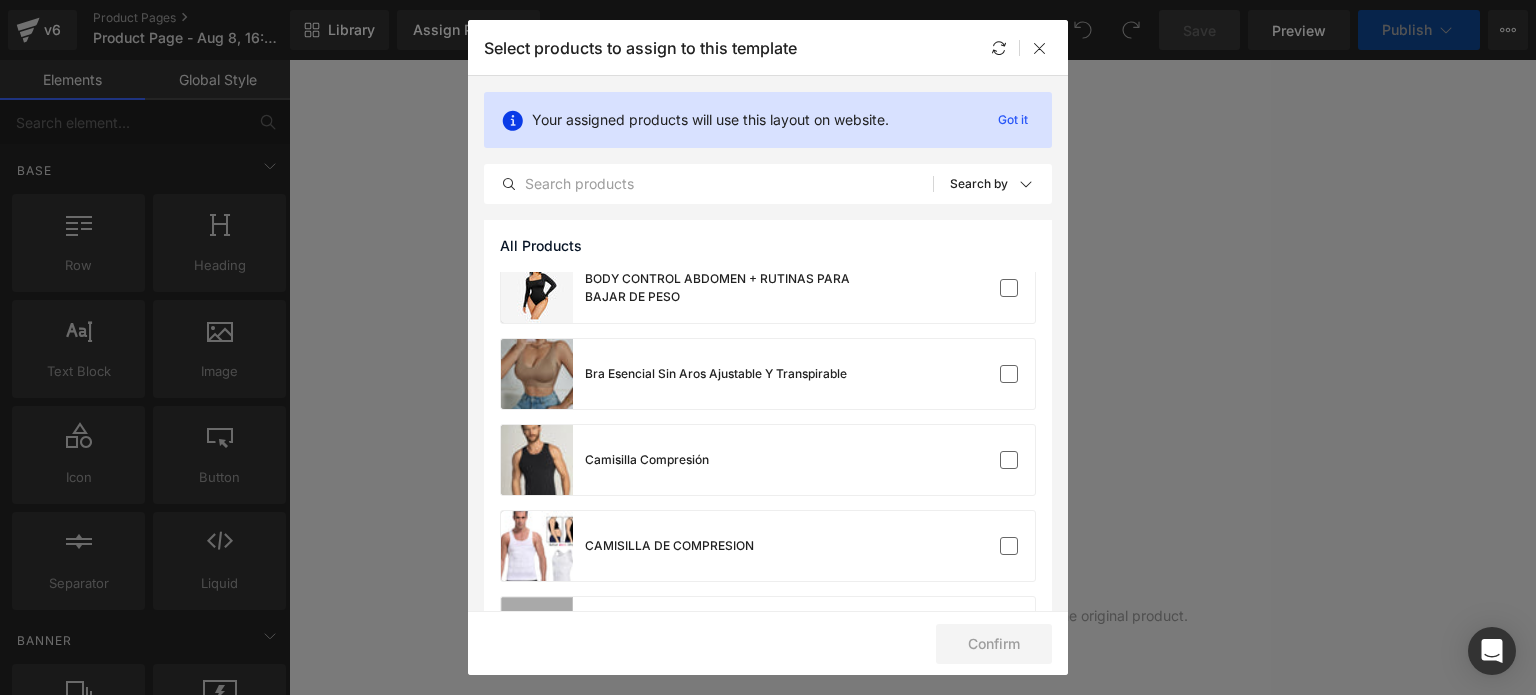scroll, scrollTop: 0, scrollLeft: 0, axis: both 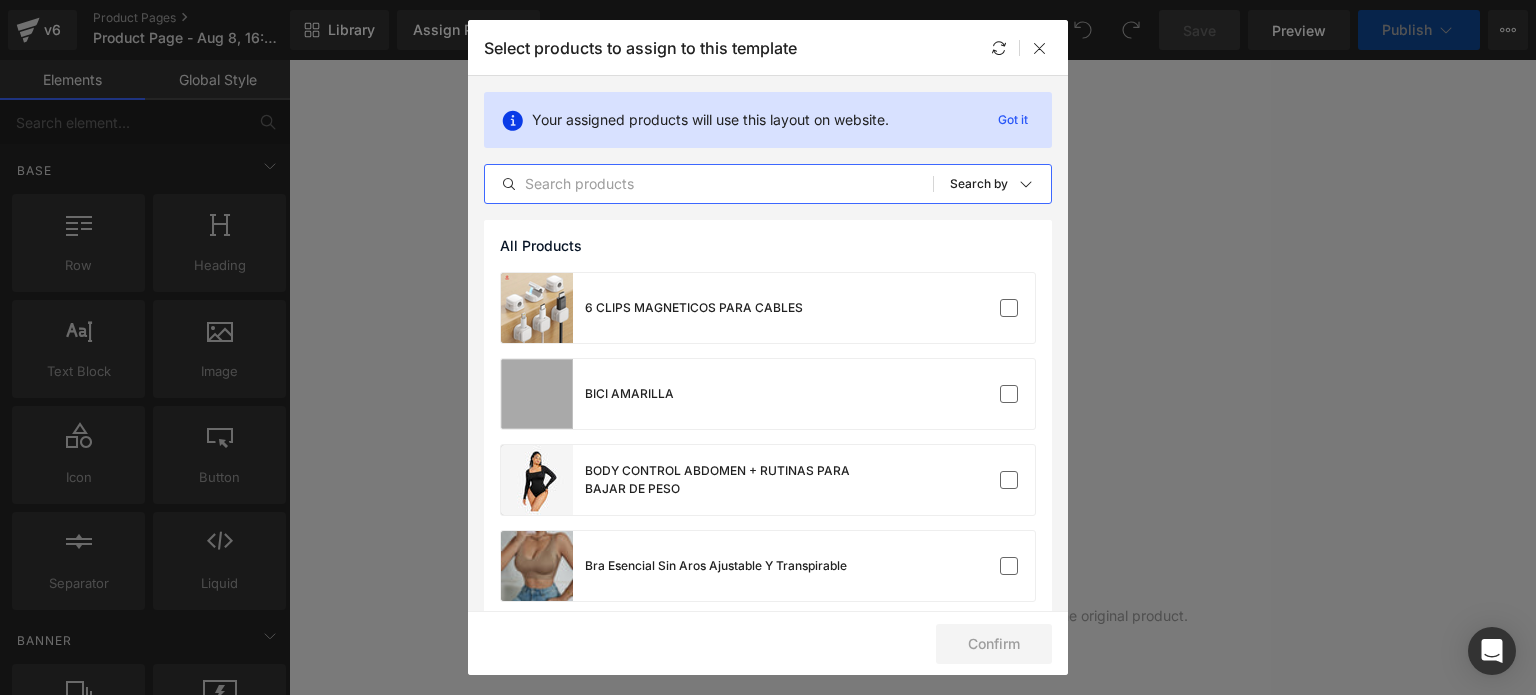click at bounding box center [709, 184] 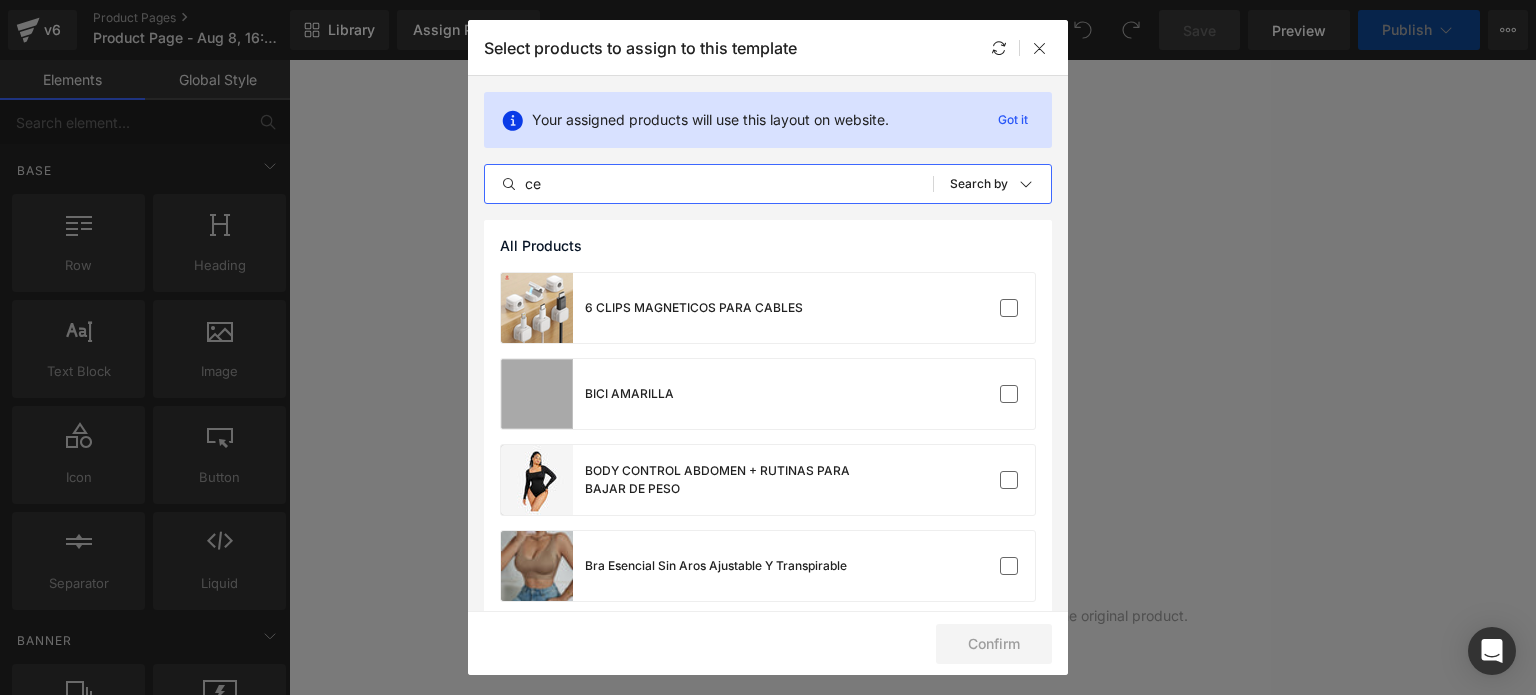 click on "ce" at bounding box center (709, 184) 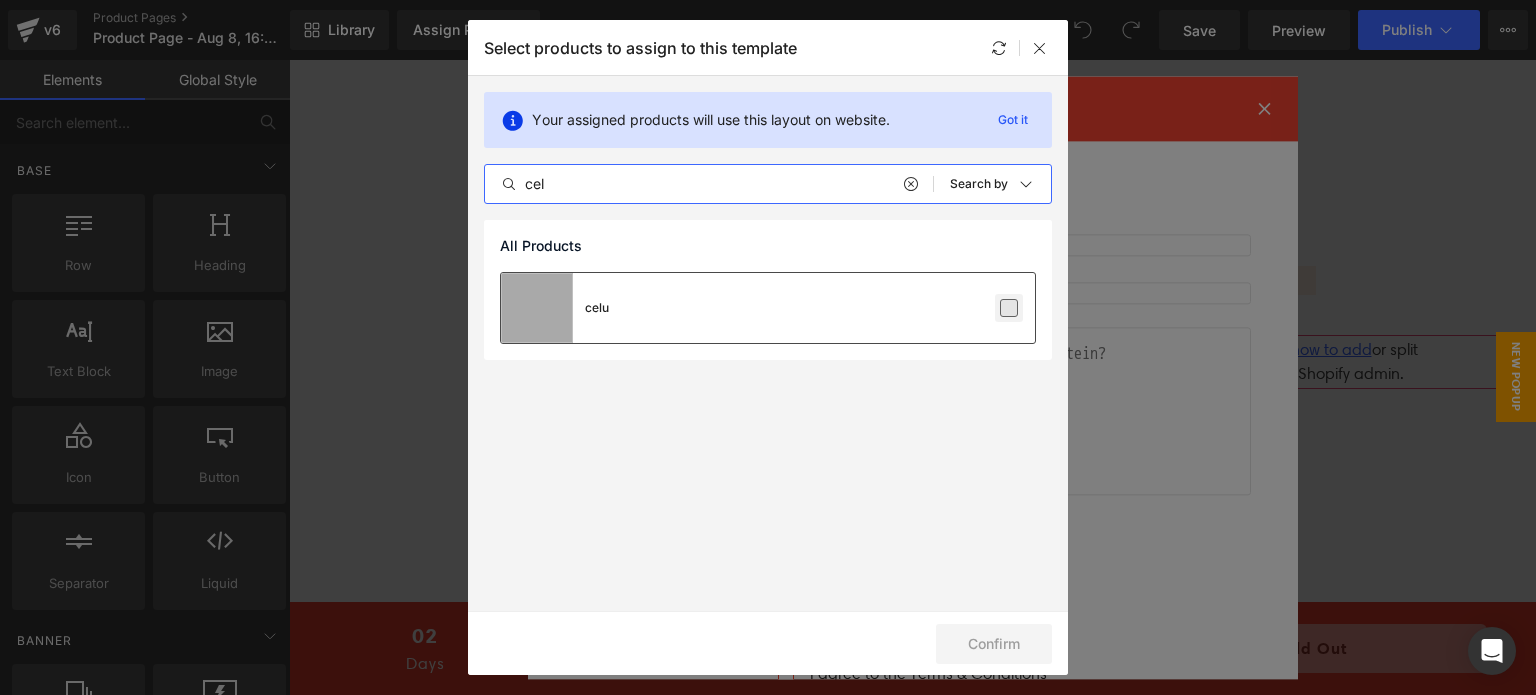 type on "cel" 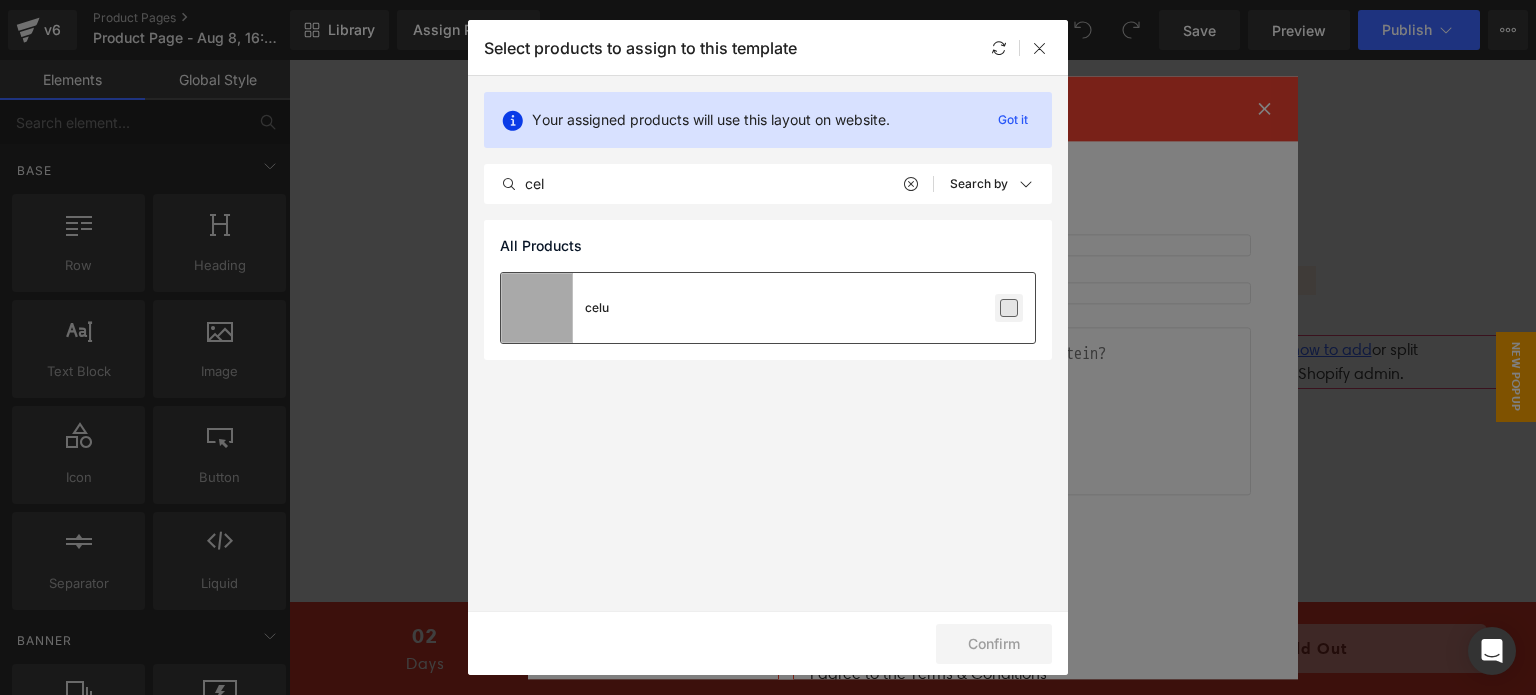 click at bounding box center (1009, 308) 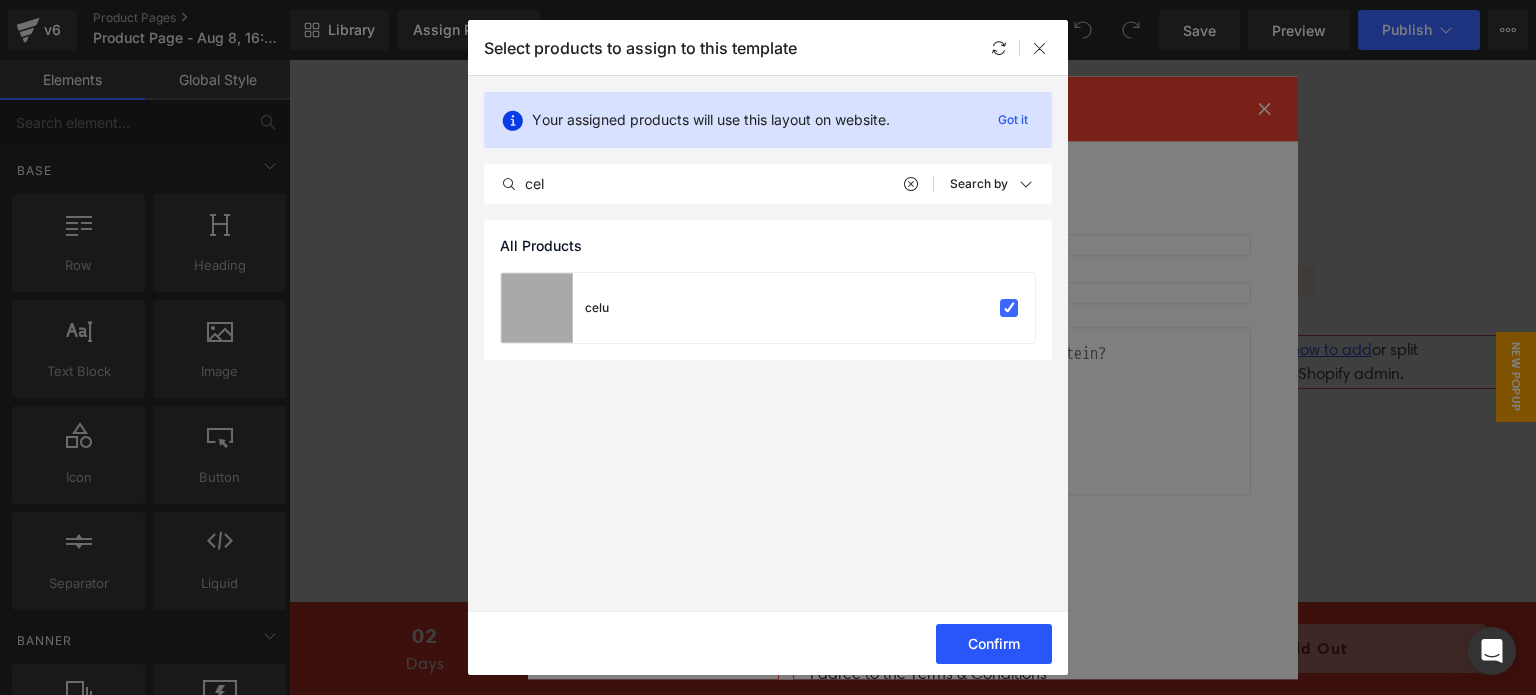 click on "Confirm" at bounding box center [994, 644] 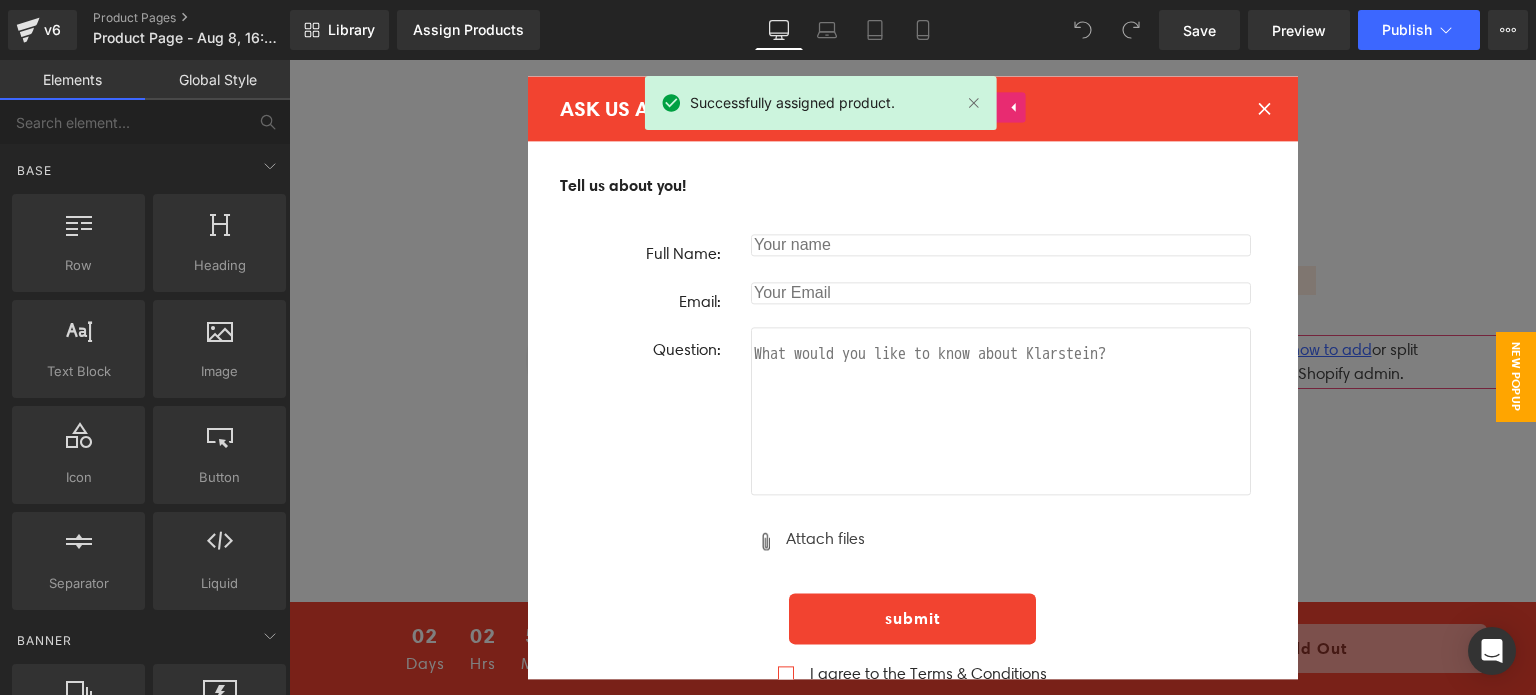 click on "Library Assign Products  Product Preview
Manage assigned products Desktop Desktop Laptop Tablet Mobile Save Preview Publish Scheduled View Live Page View with current Template Save Template to Library Schedule Publish  Optimize  Publish Settings Shortcuts  Your page can’t be published   You've reached the maximum number of published pages on your plan  (0/999999).  You need to upgrade your plan or unpublish all your pages to get 1 publish slot.   Unpublish pages   Upgrade plan" at bounding box center [913, 30] 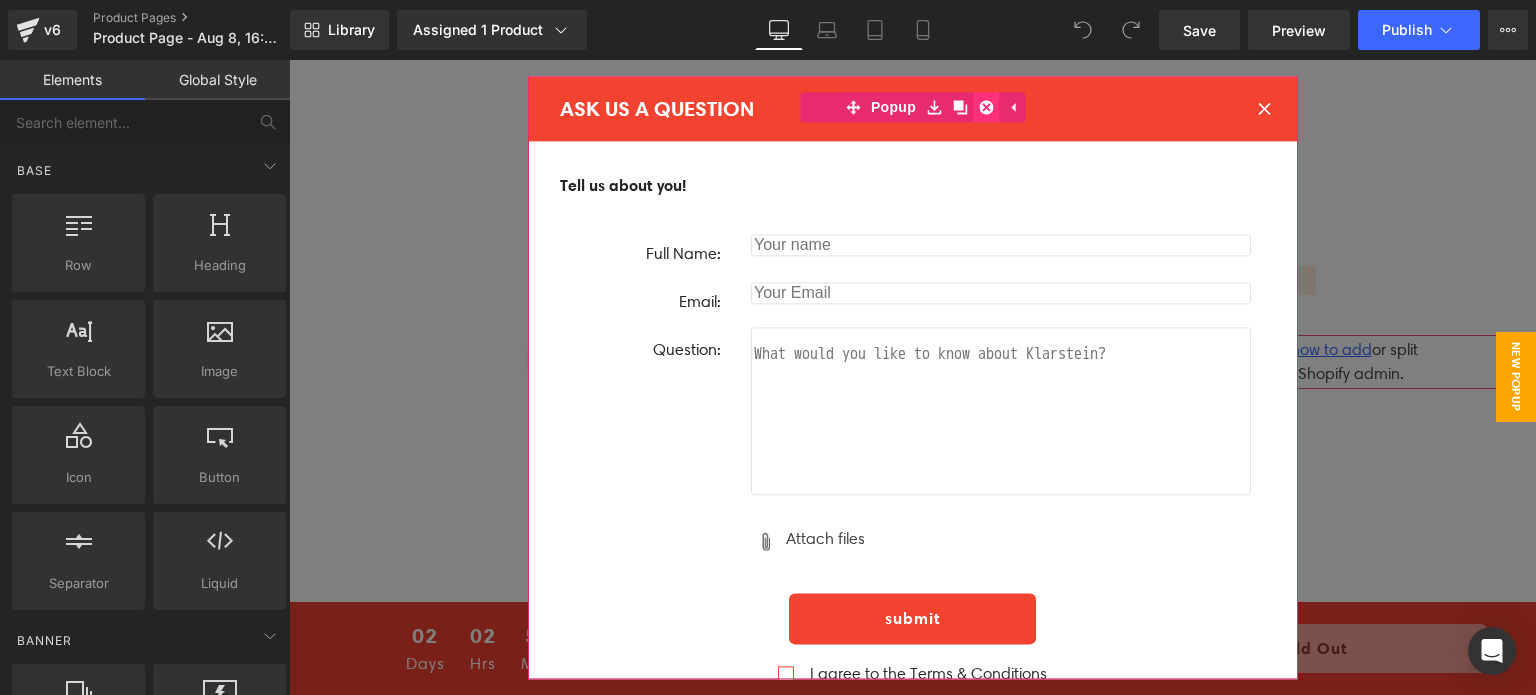 click 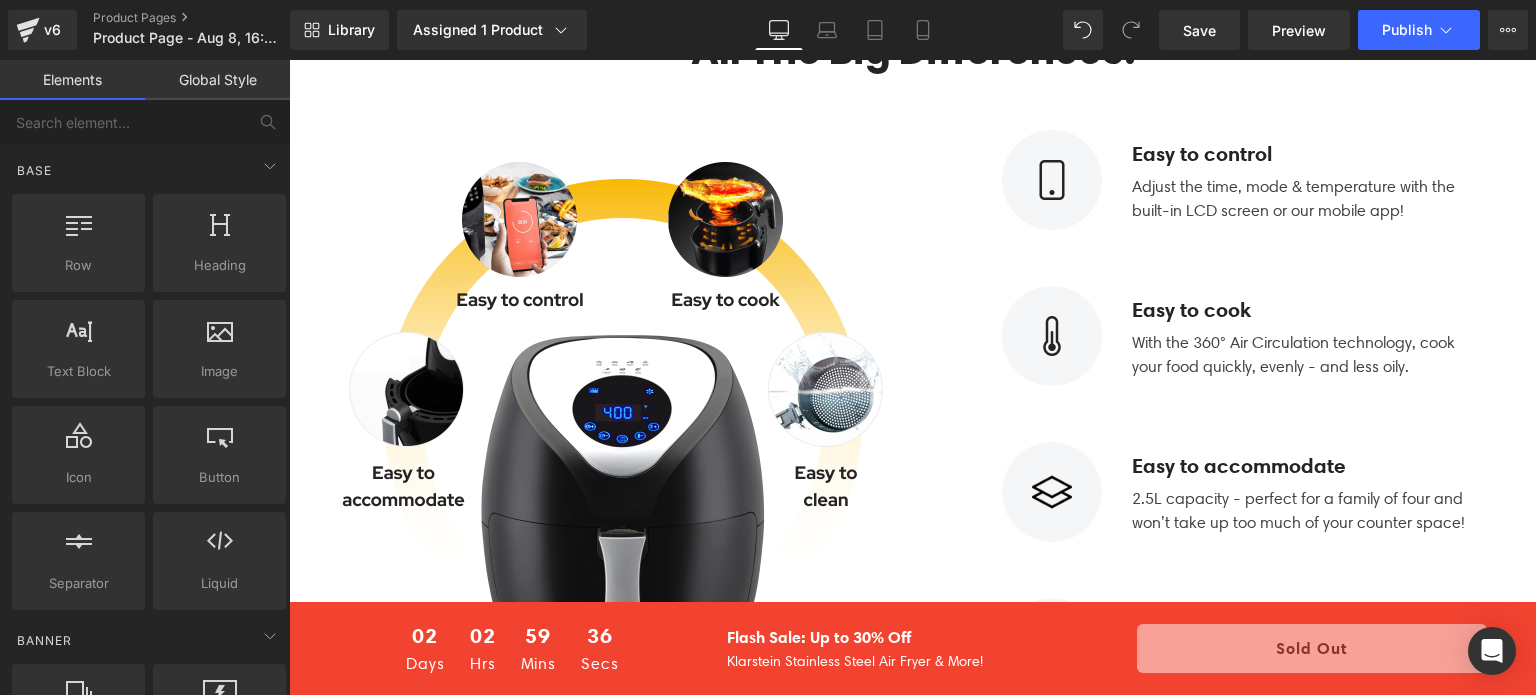 scroll, scrollTop: 1800, scrollLeft: 0, axis: vertical 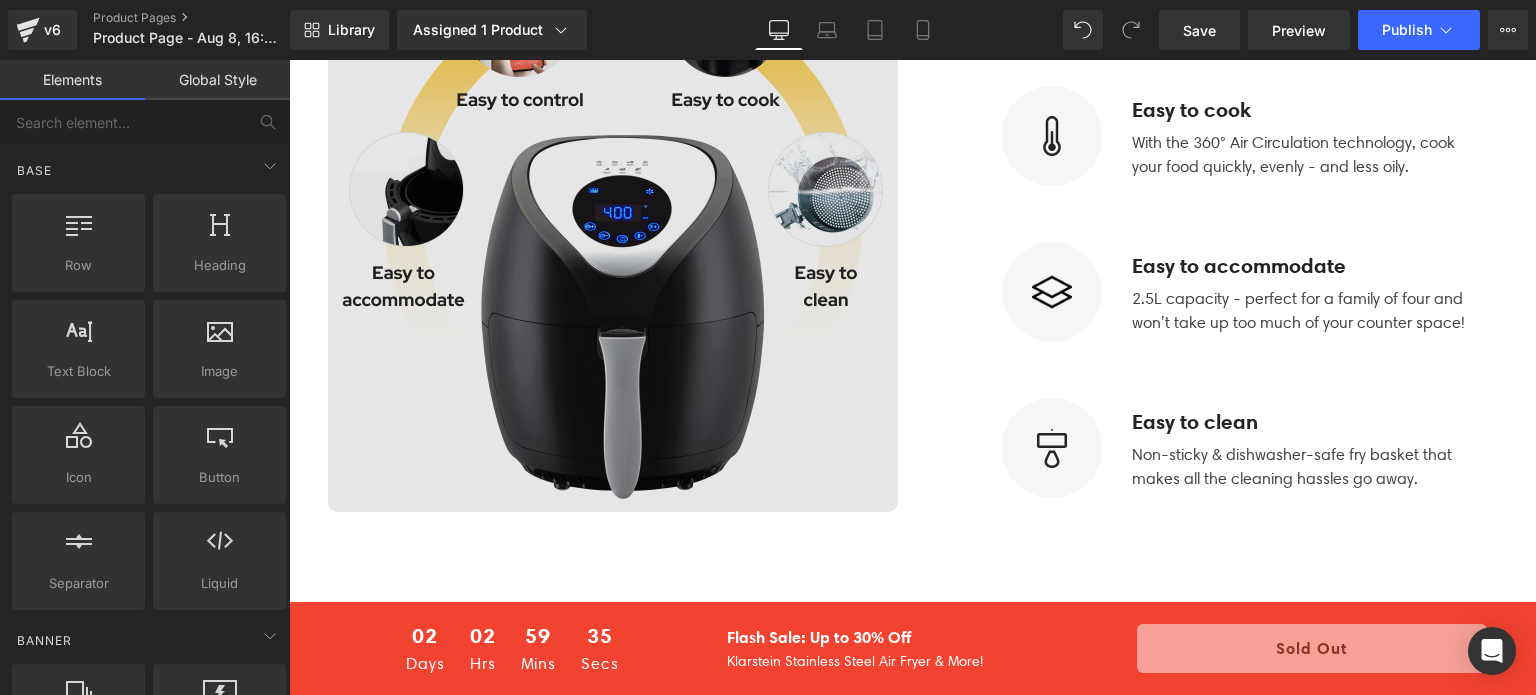 click at bounding box center [613, 227] 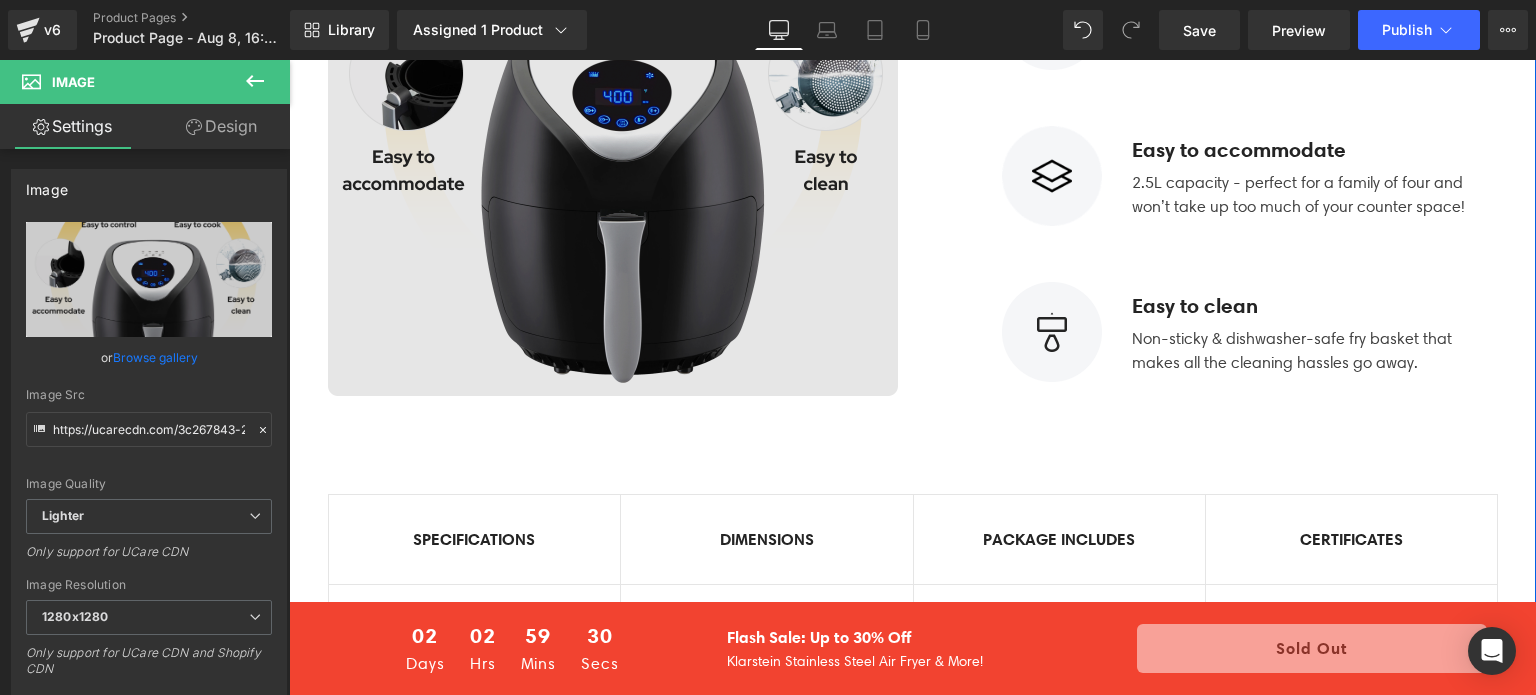 scroll, scrollTop: 1800, scrollLeft: 0, axis: vertical 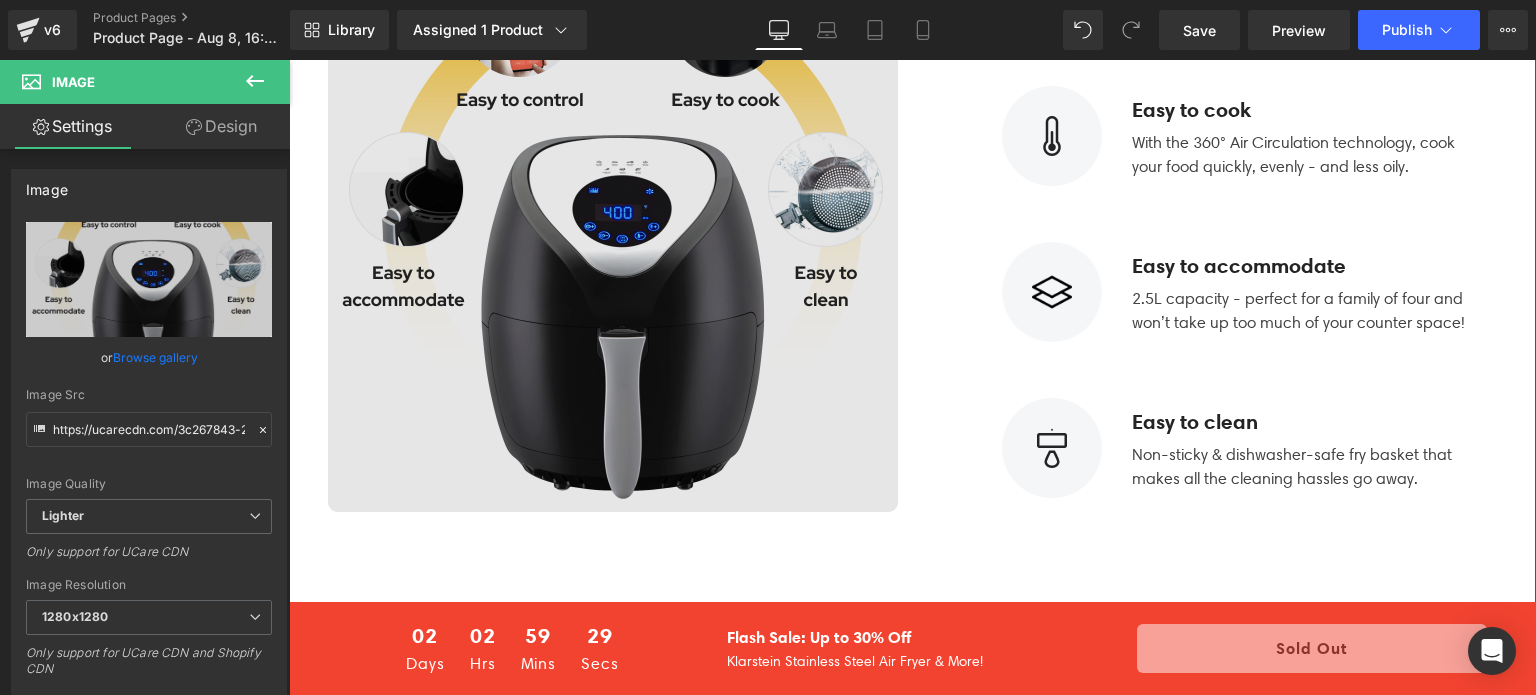 click at bounding box center [613, 227] 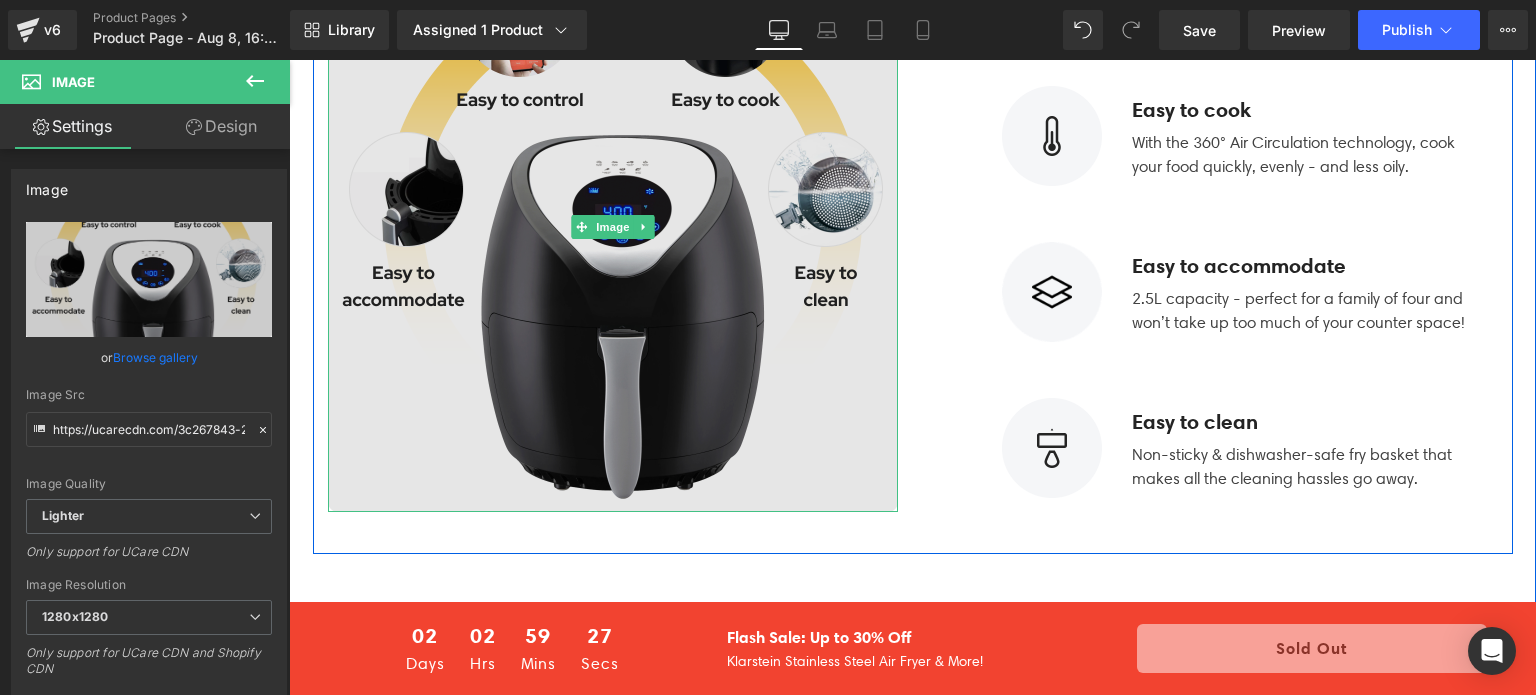 scroll, scrollTop: 1500, scrollLeft: 0, axis: vertical 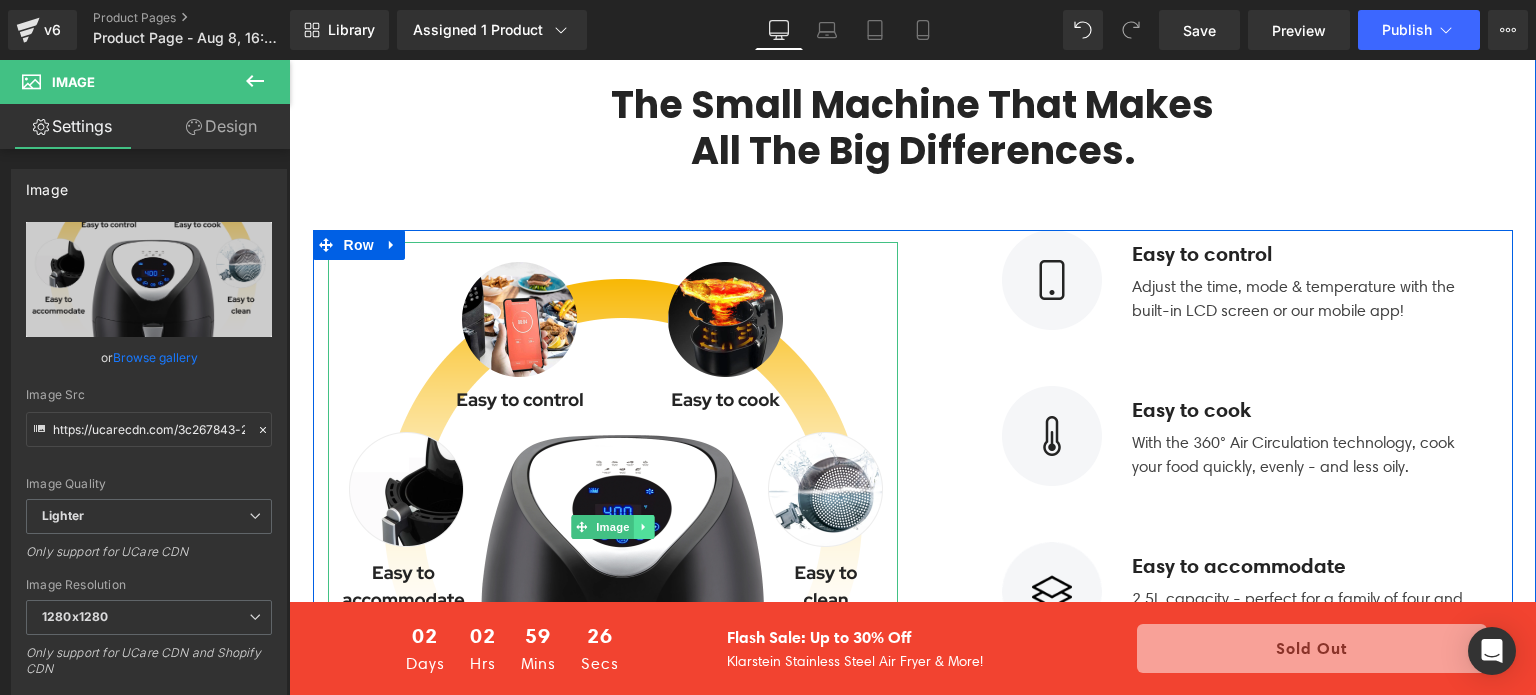 click at bounding box center [643, 527] 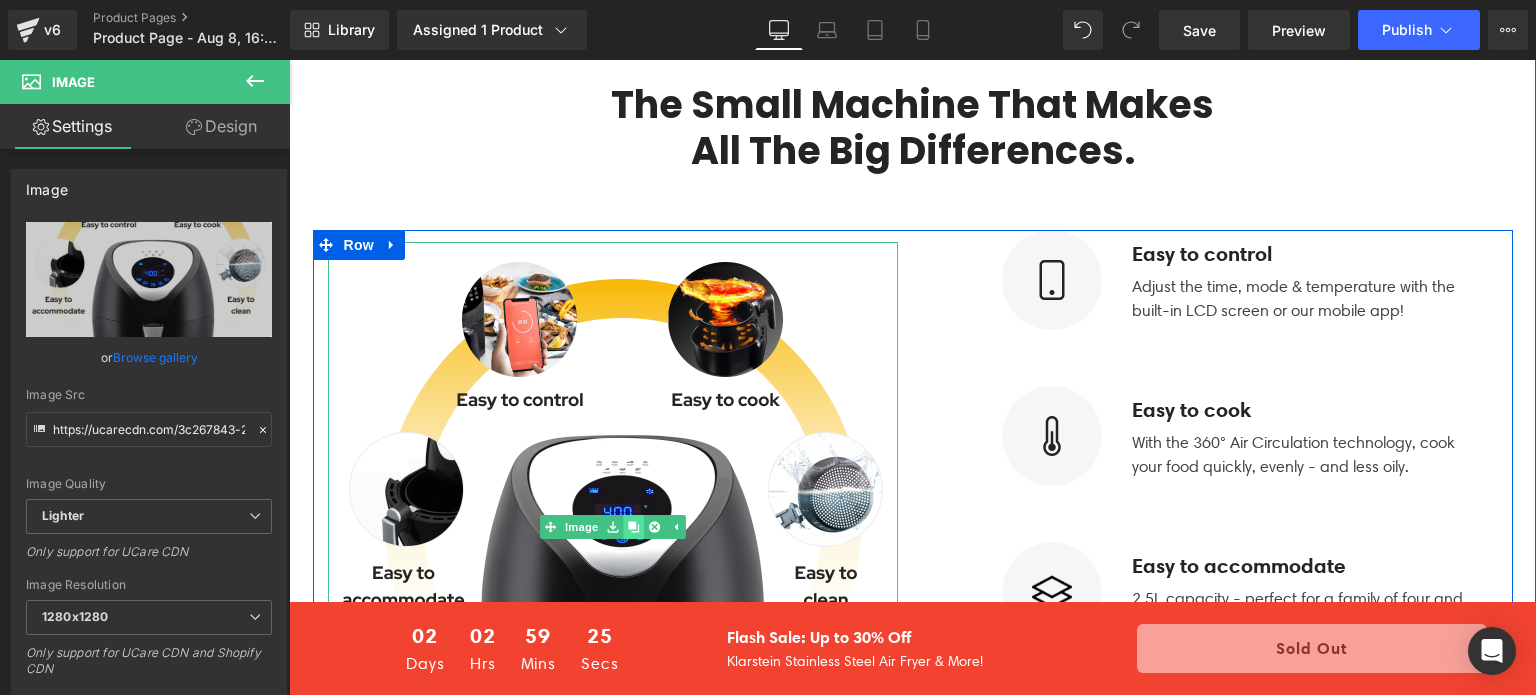 click 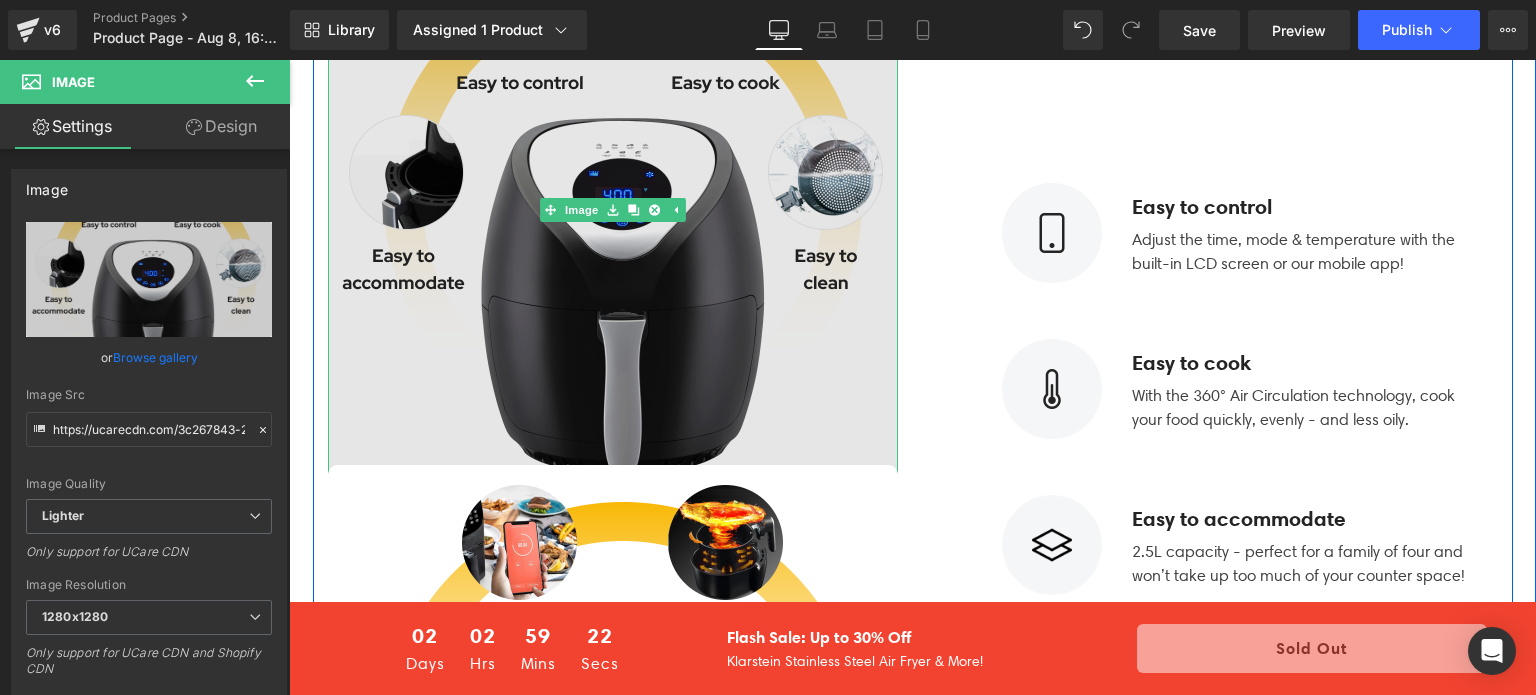 scroll, scrollTop: 1659, scrollLeft: 0, axis: vertical 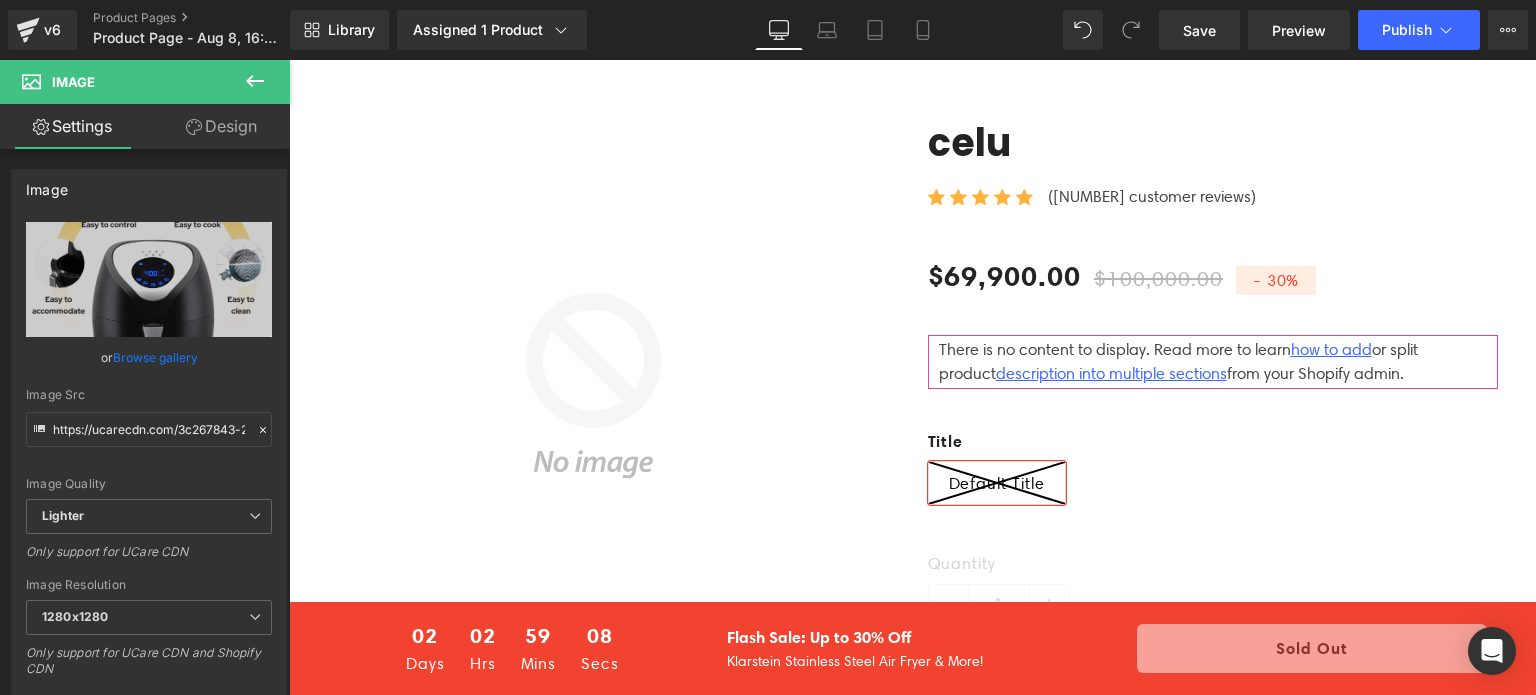 click at bounding box center [593, 385] 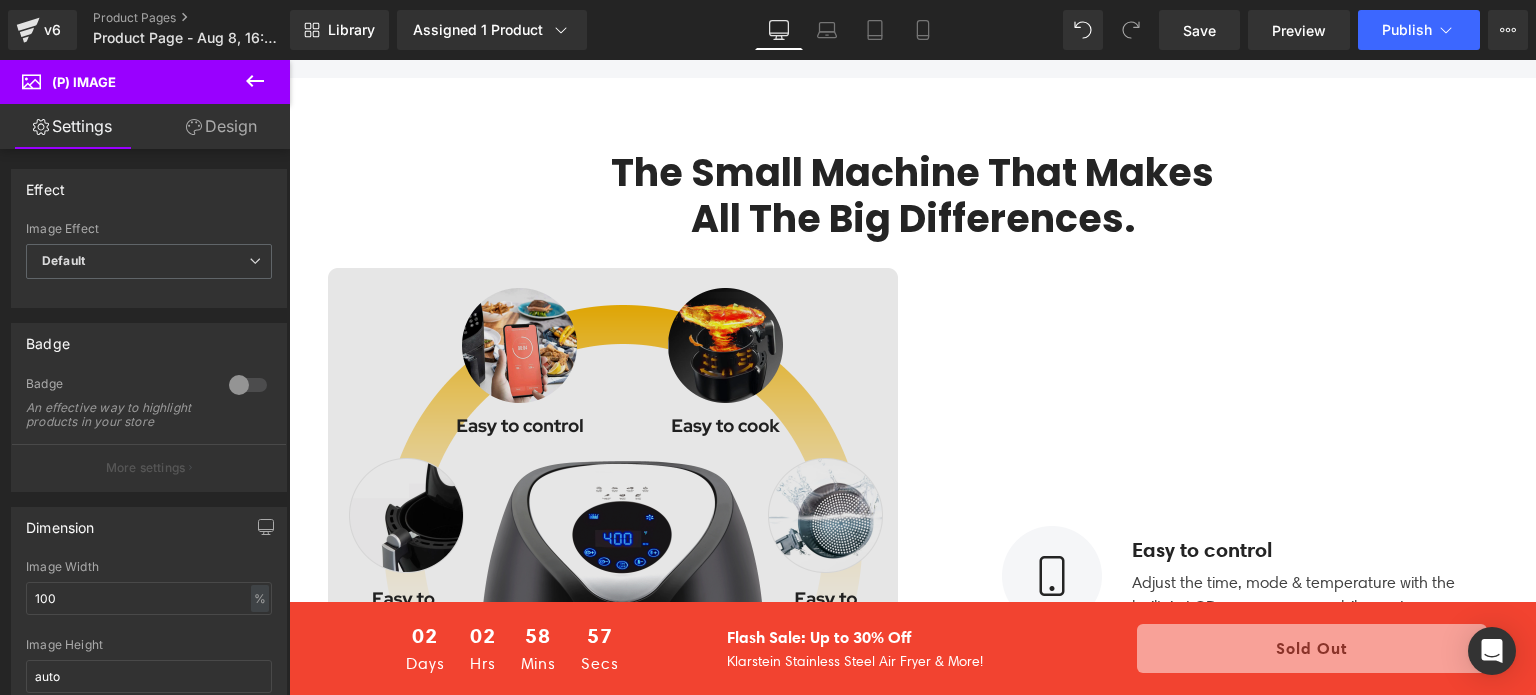 scroll, scrollTop: 1400, scrollLeft: 0, axis: vertical 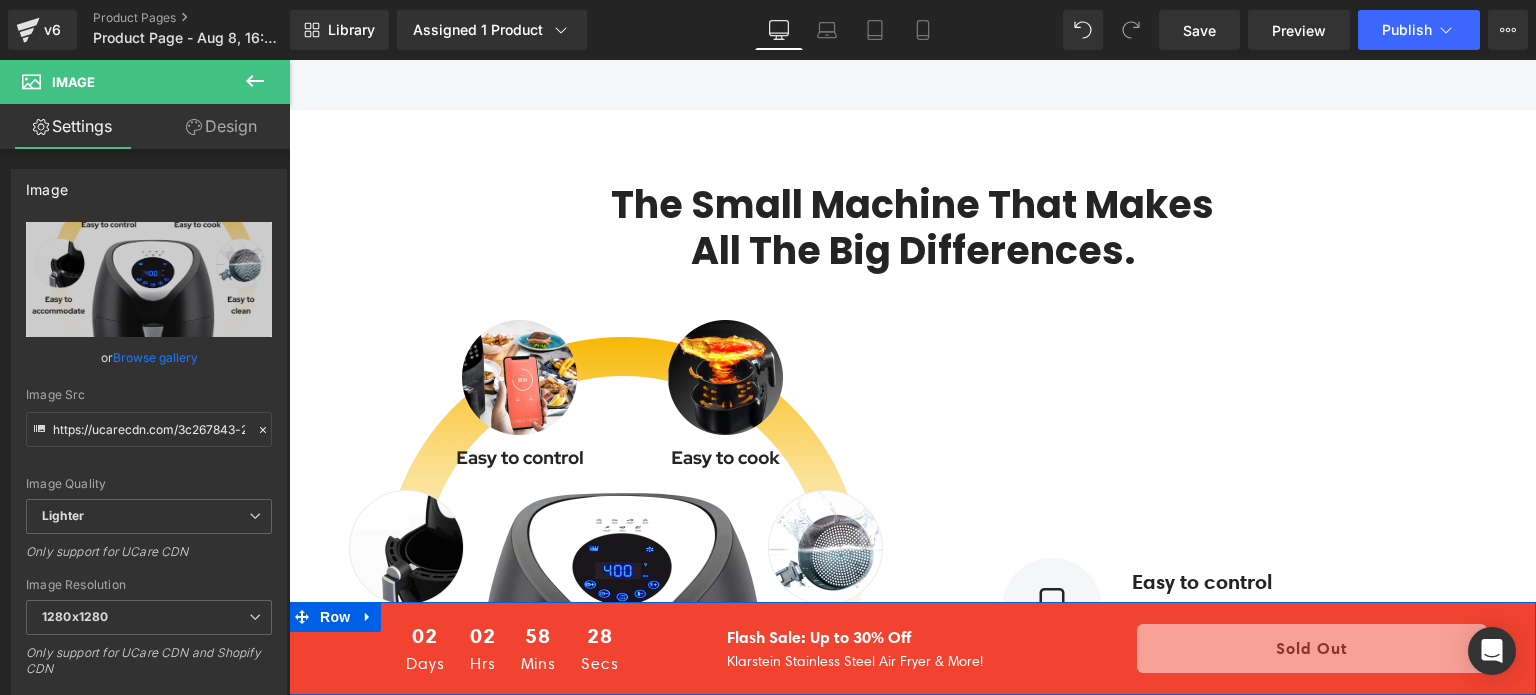 click at bounding box center (912, 604) 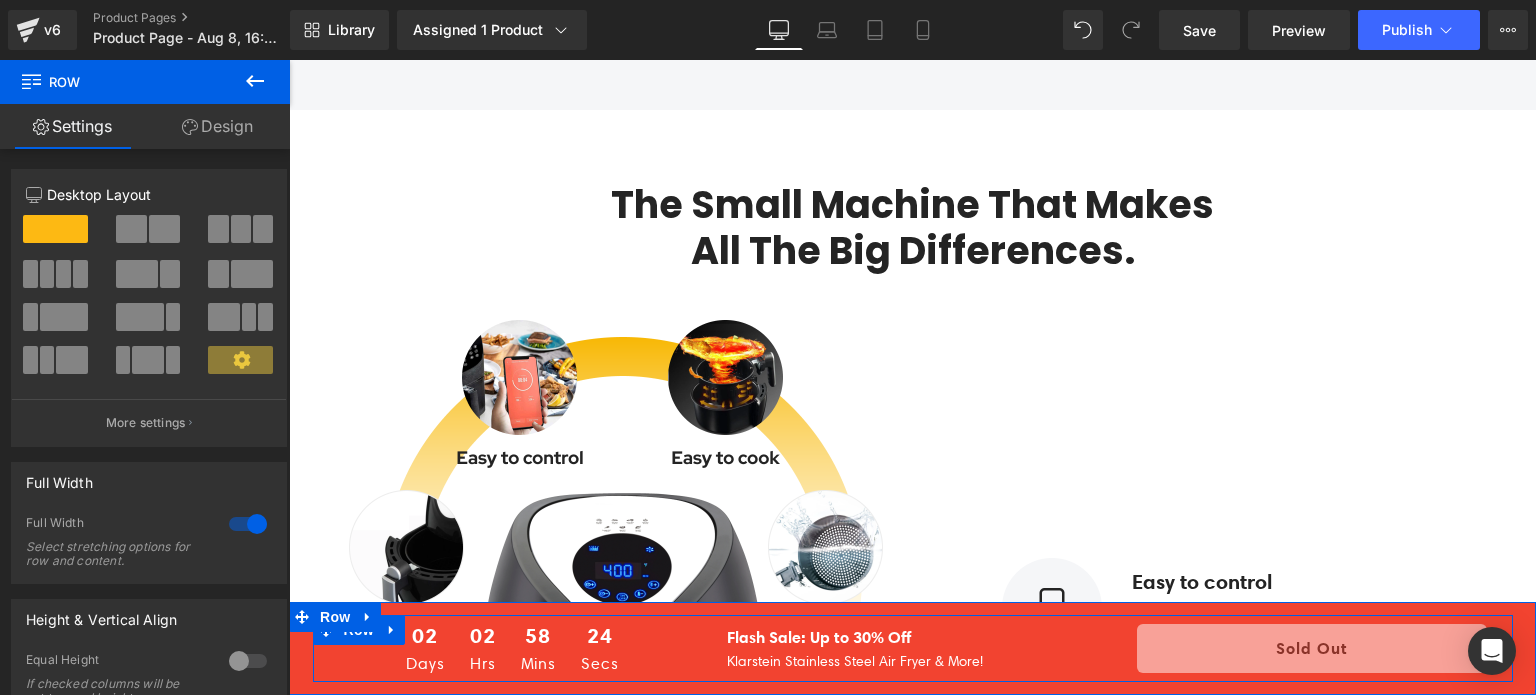 click 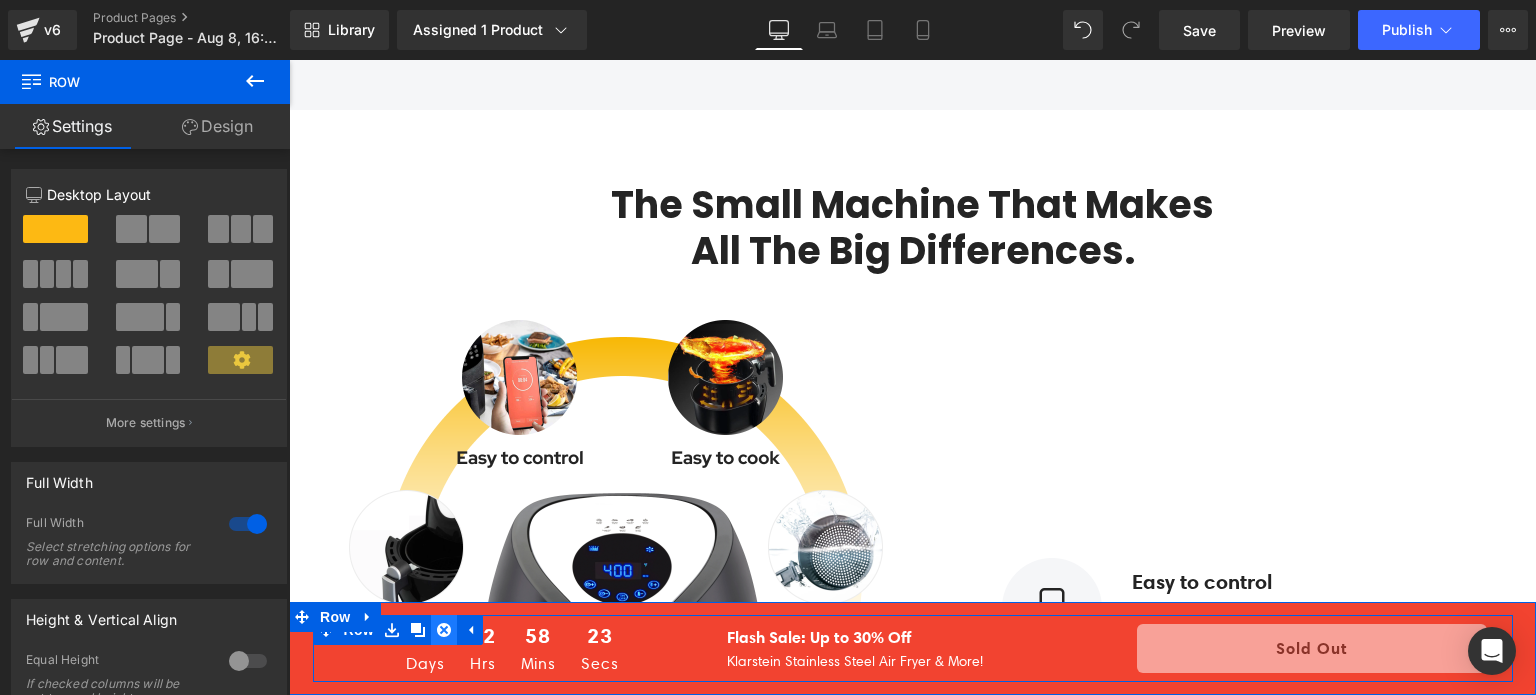 click 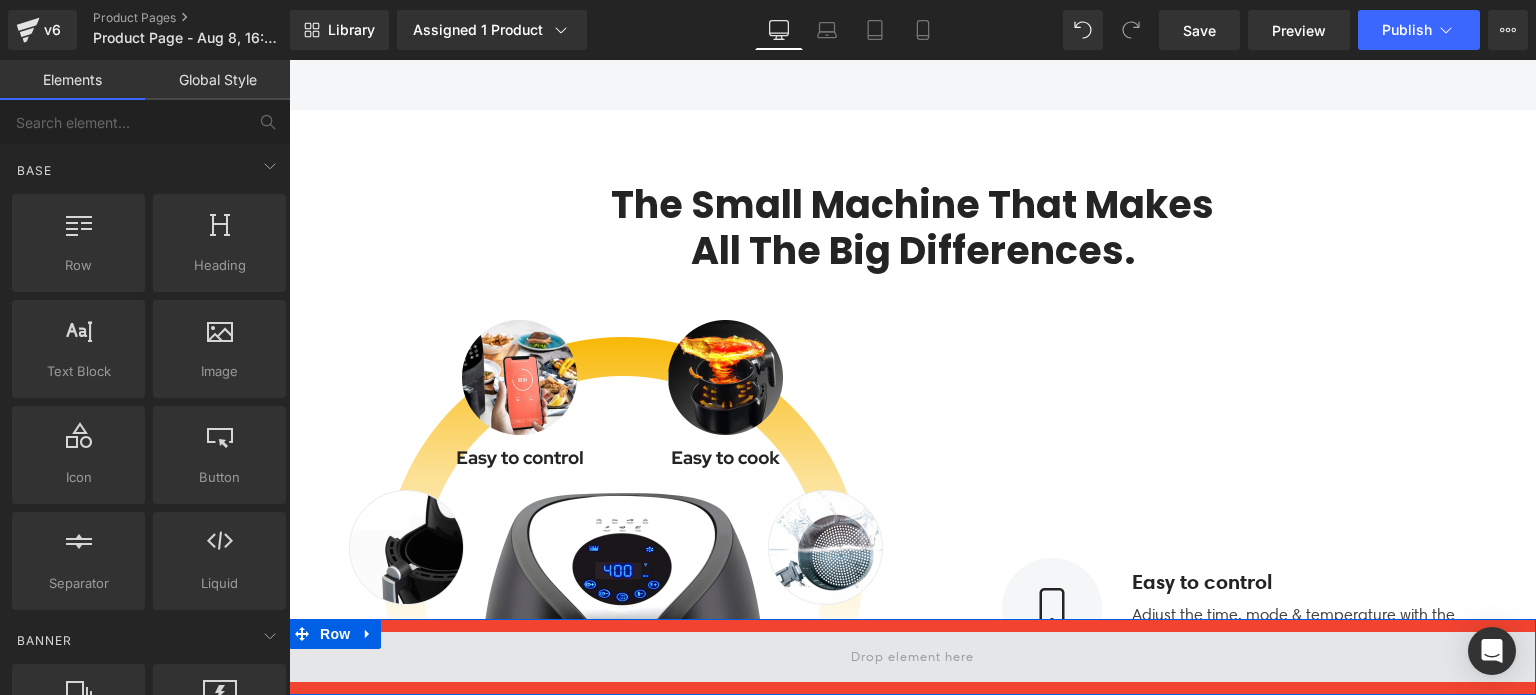 click at bounding box center (912, 657) 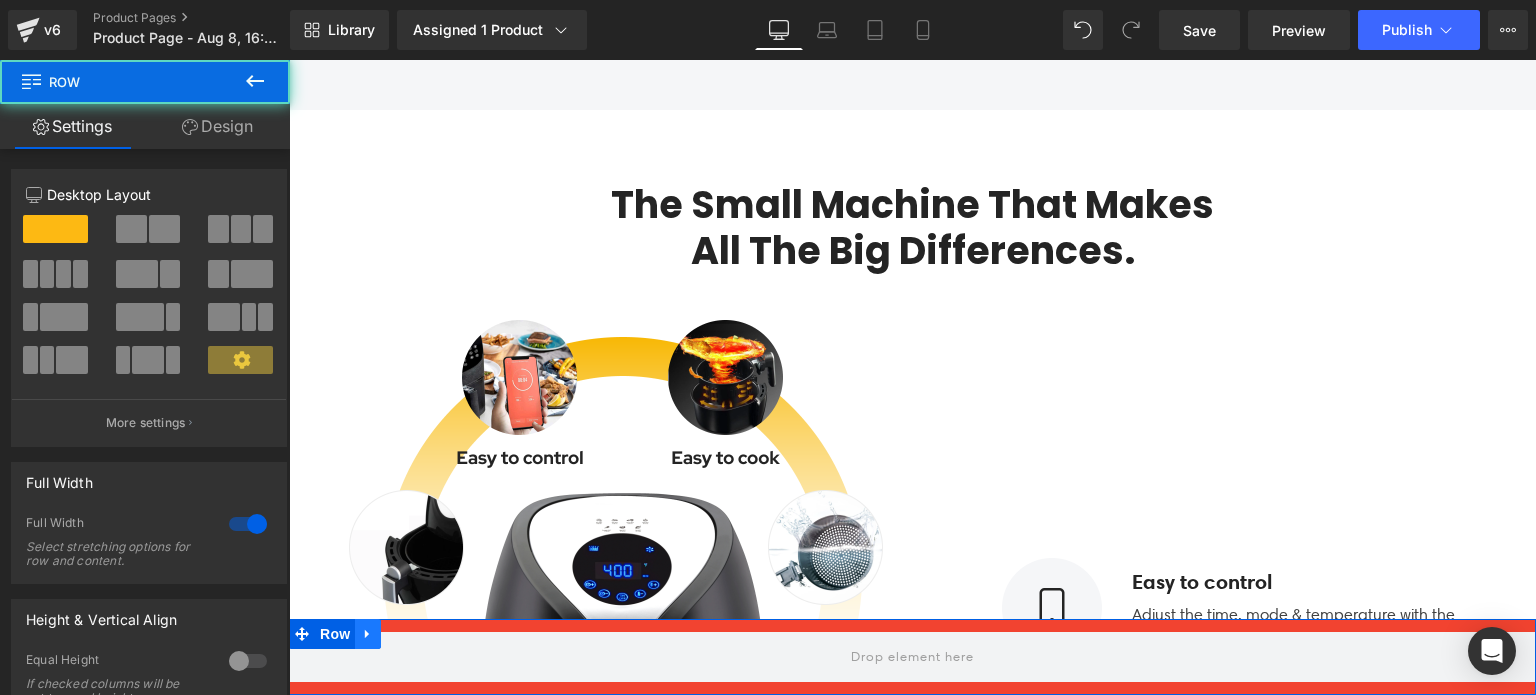 click 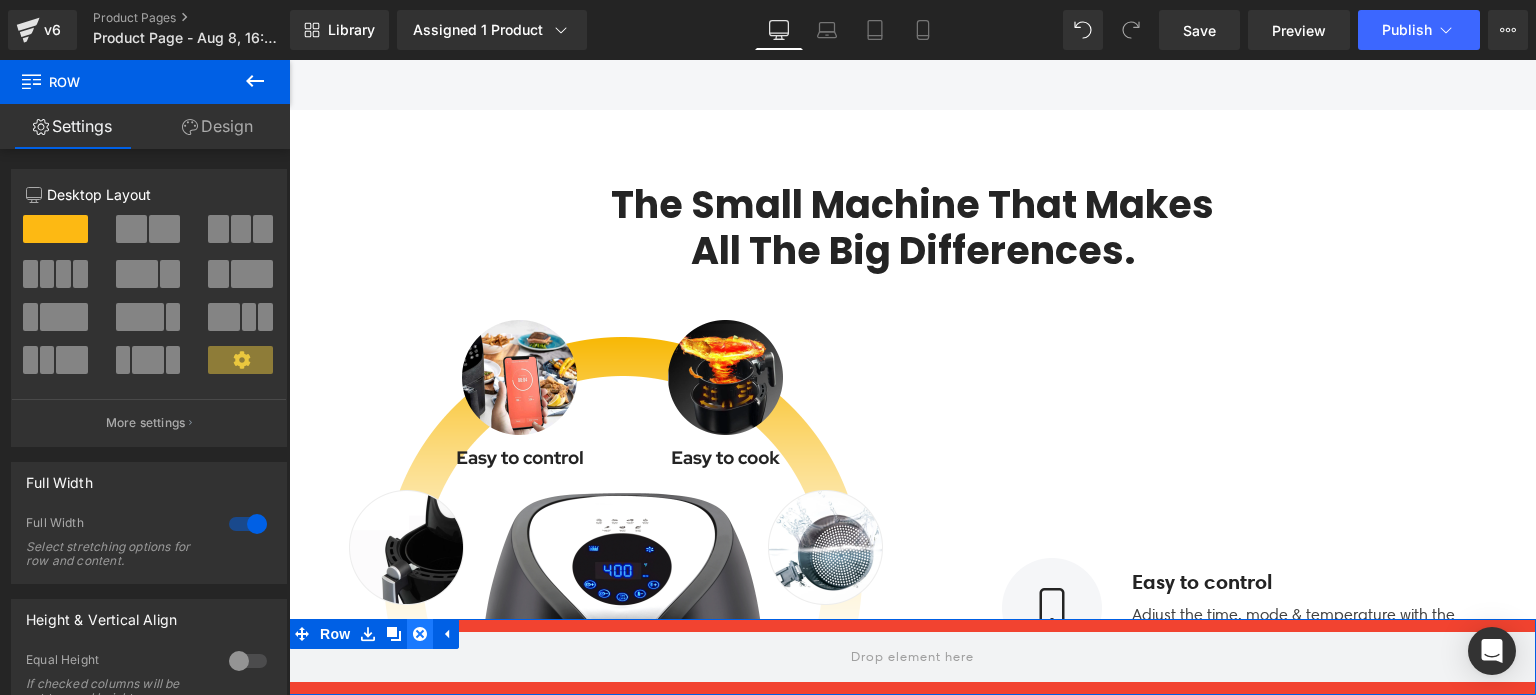 click 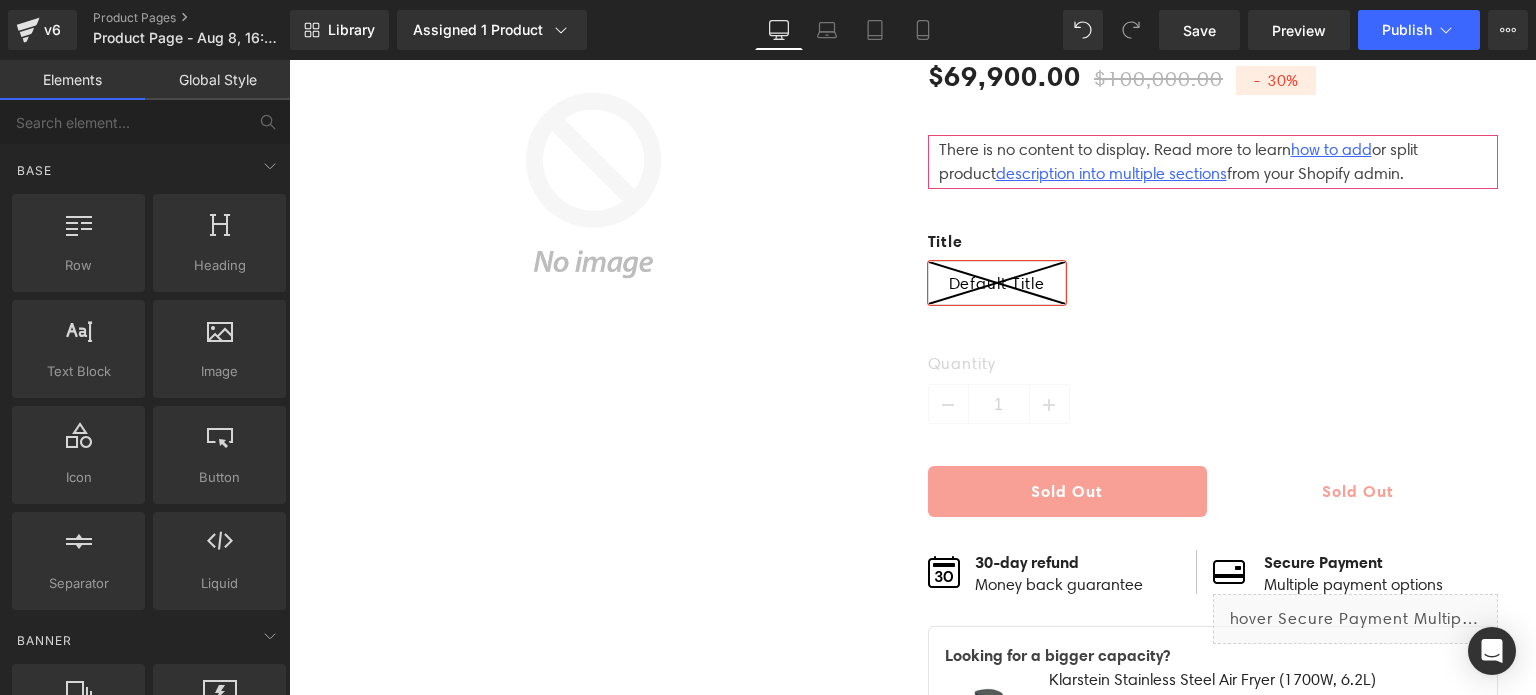 scroll, scrollTop: 0, scrollLeft: 0, axis: both 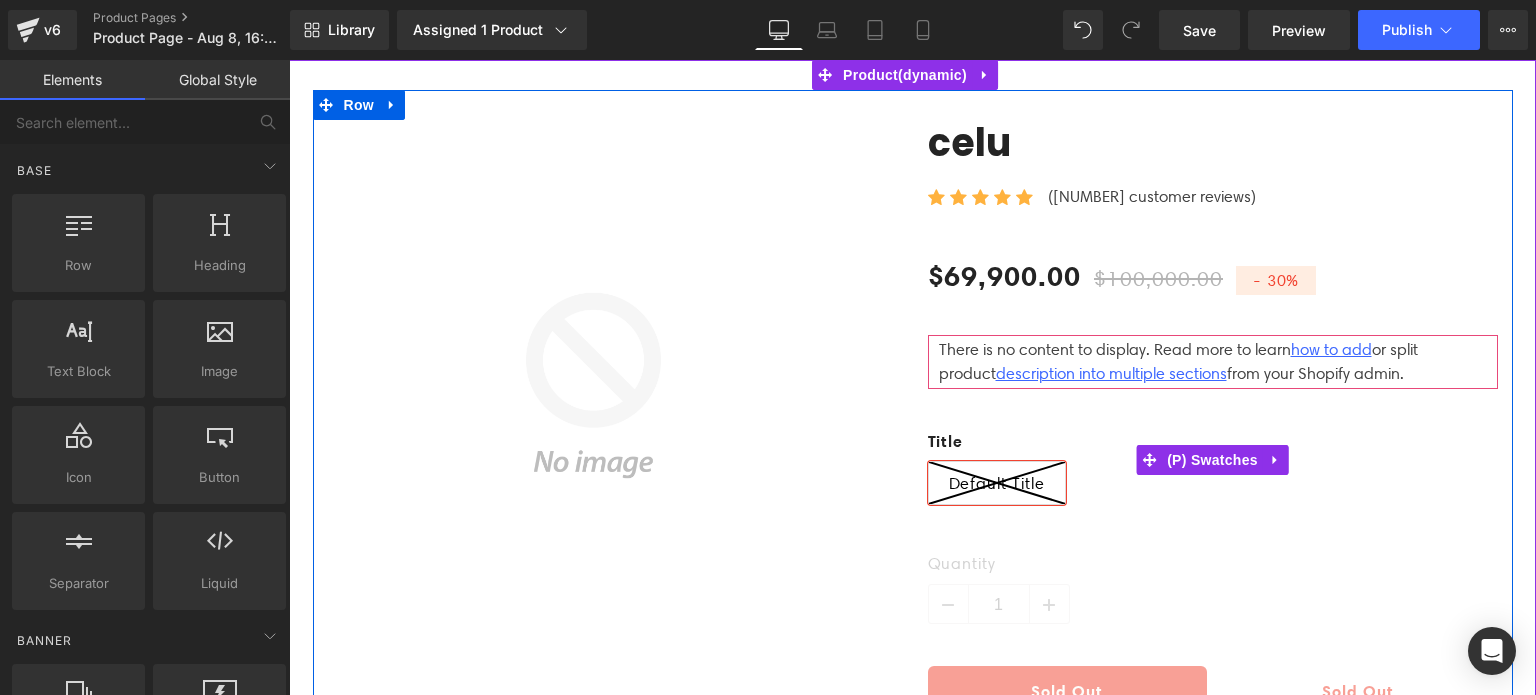 click 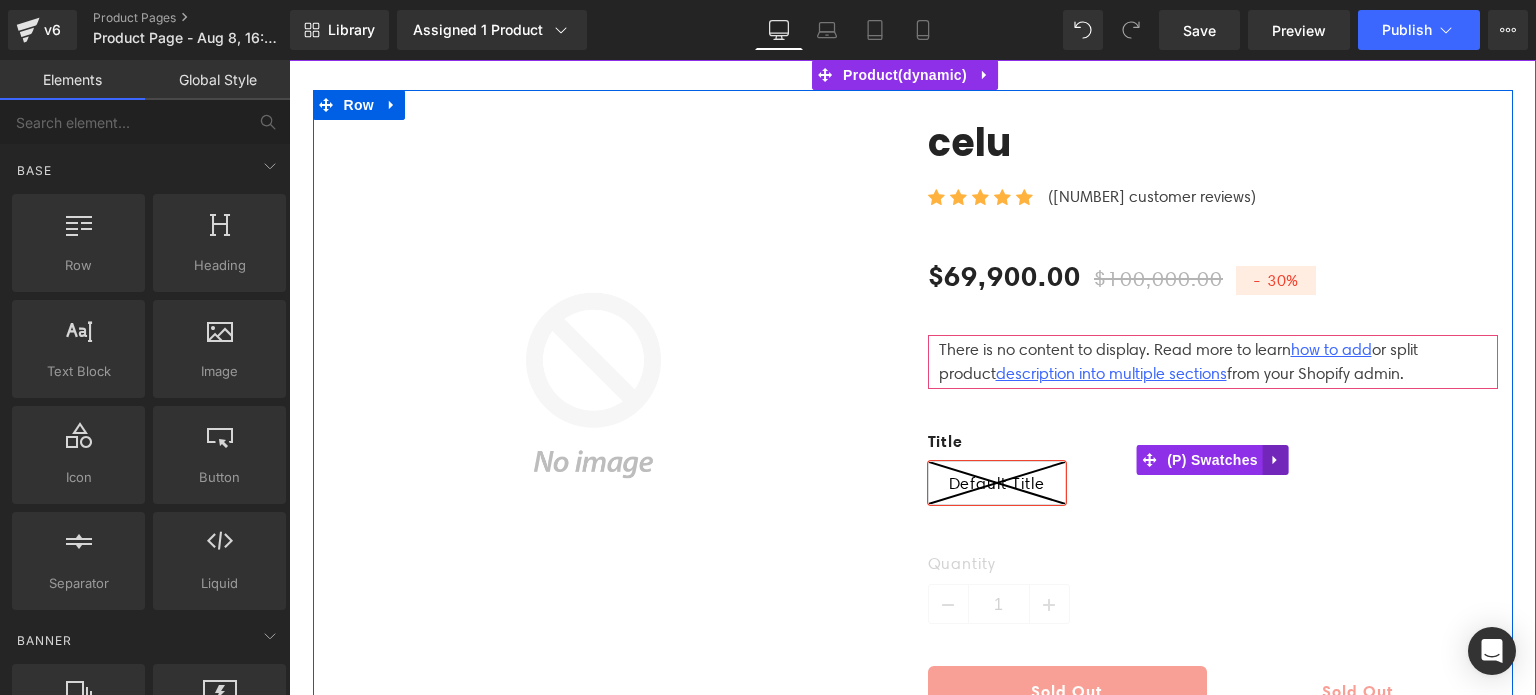 click 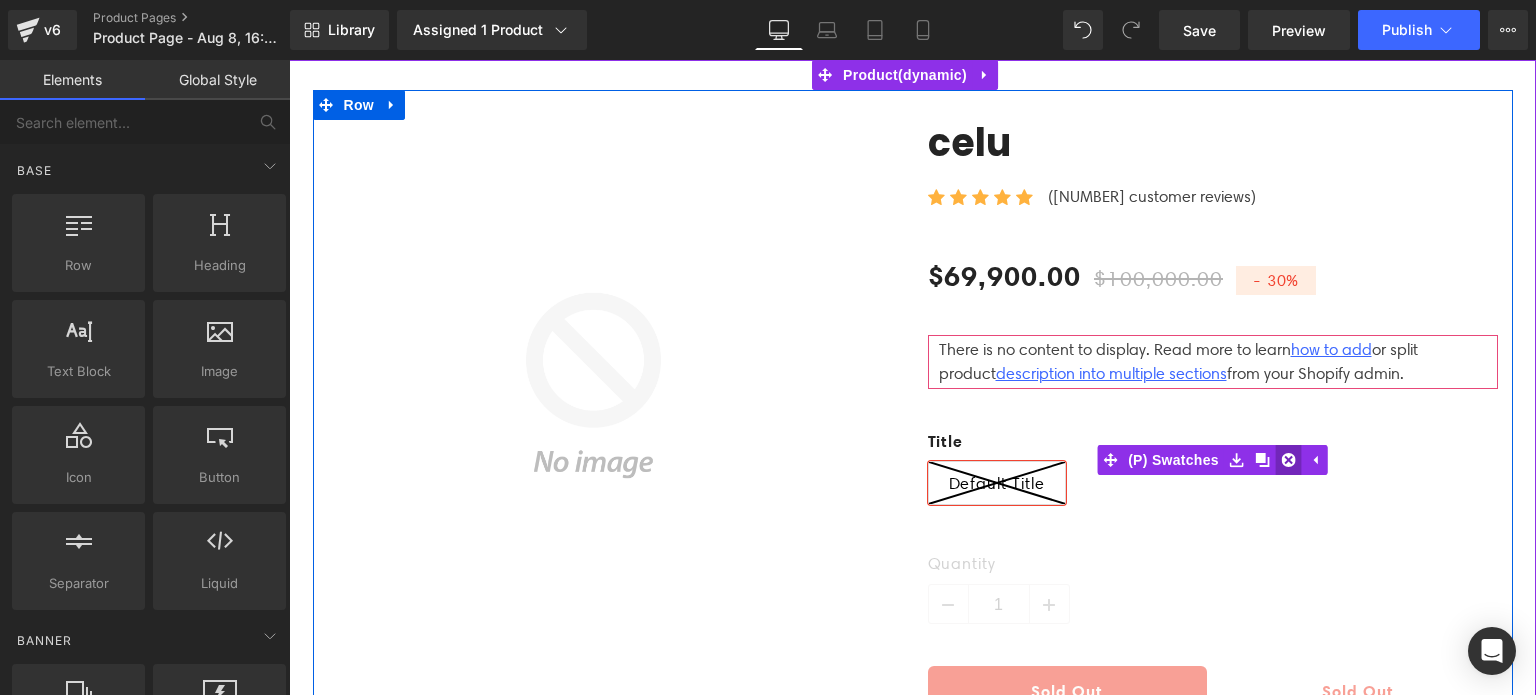 click 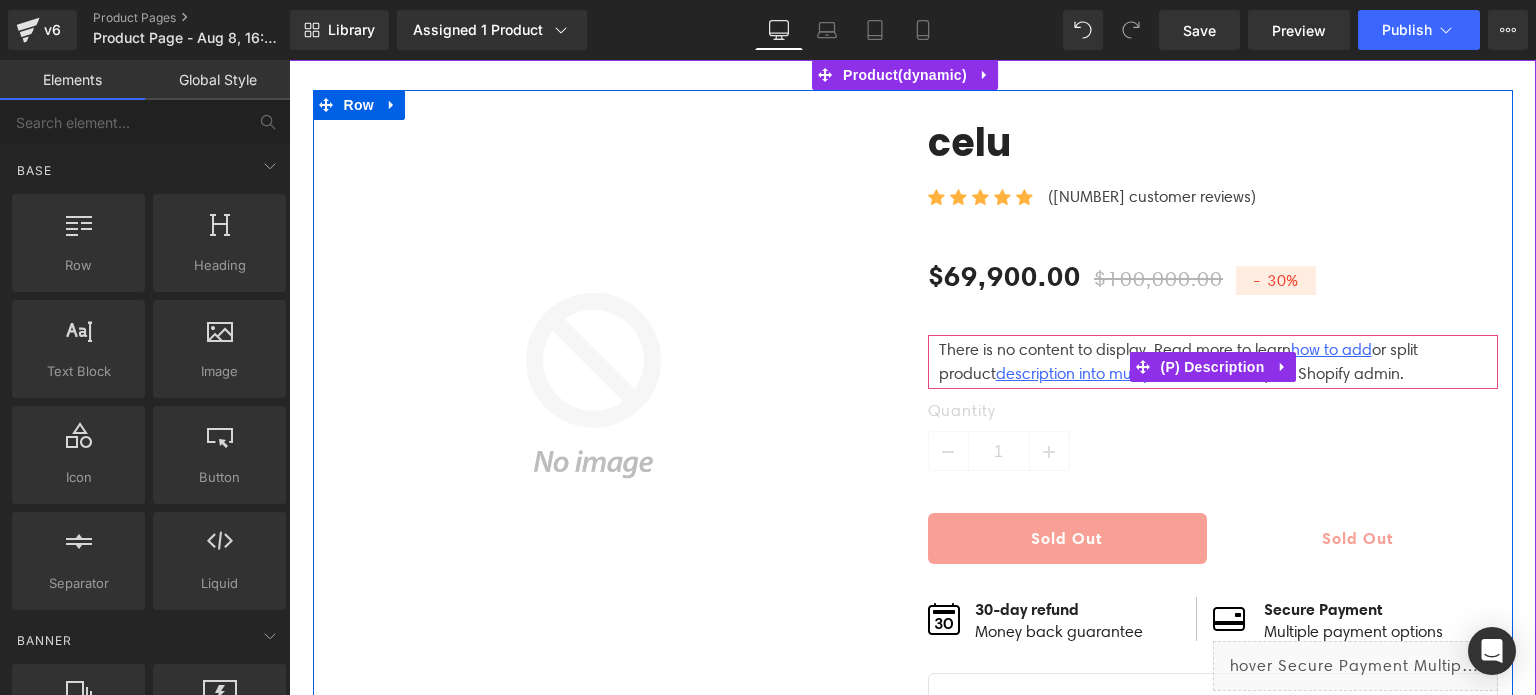 click on "There is no content to display. Read more to learn how to add or split product description into multiple sections from your Shopify admin." at bounding box center [1213, 362] 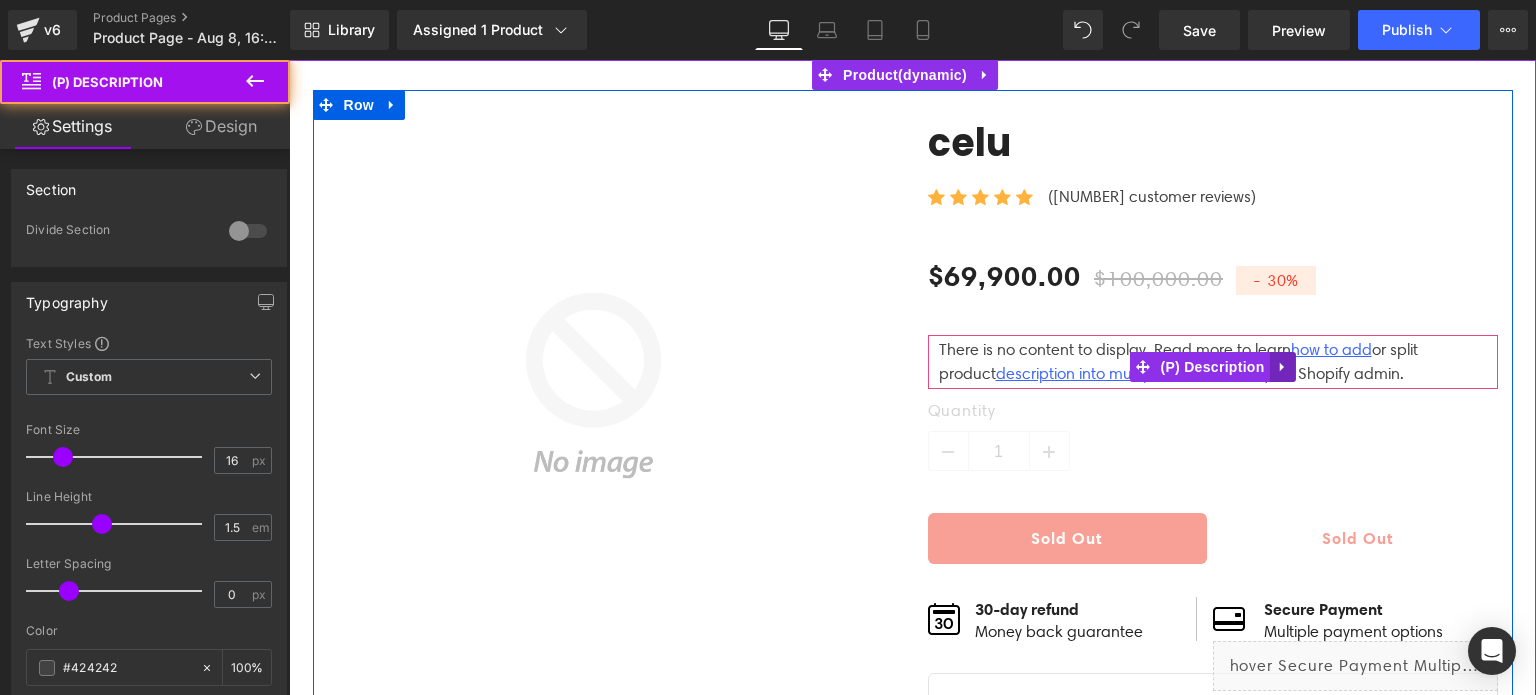 click 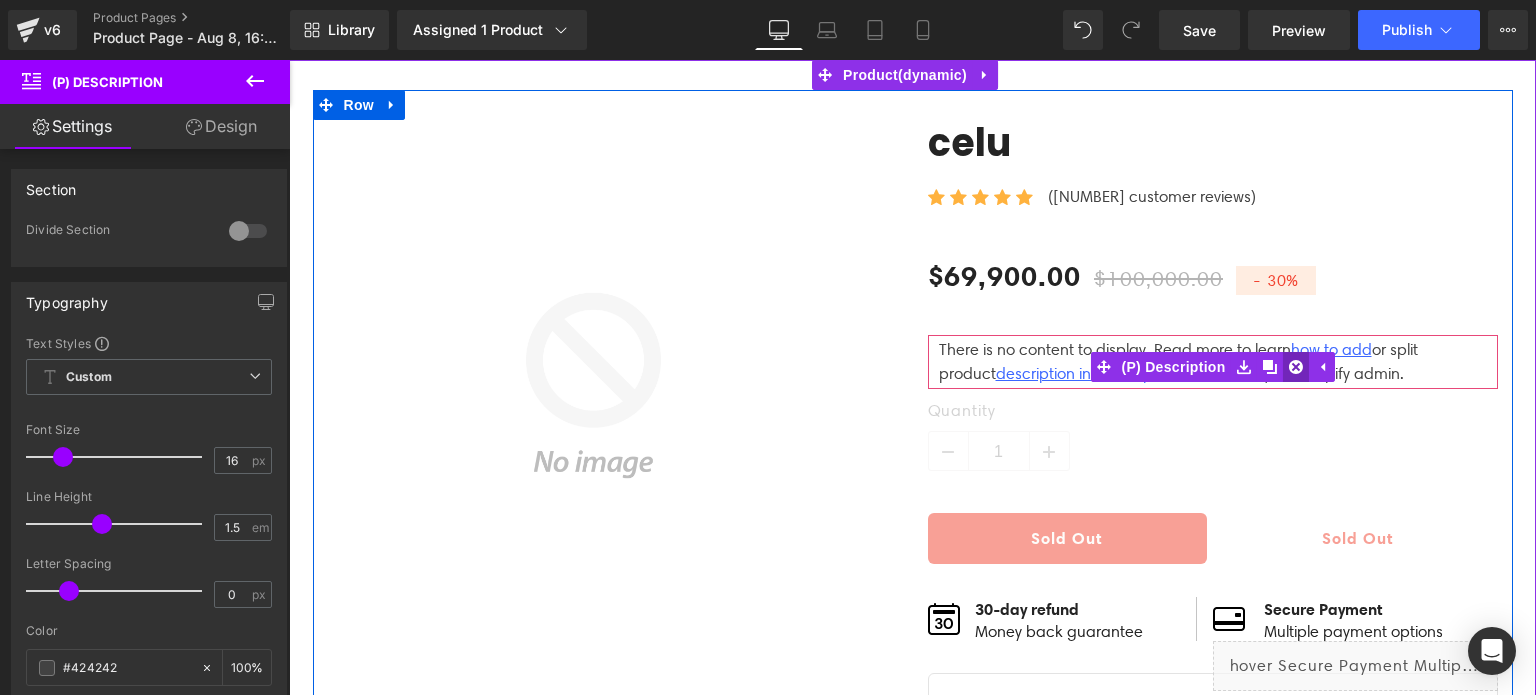 click 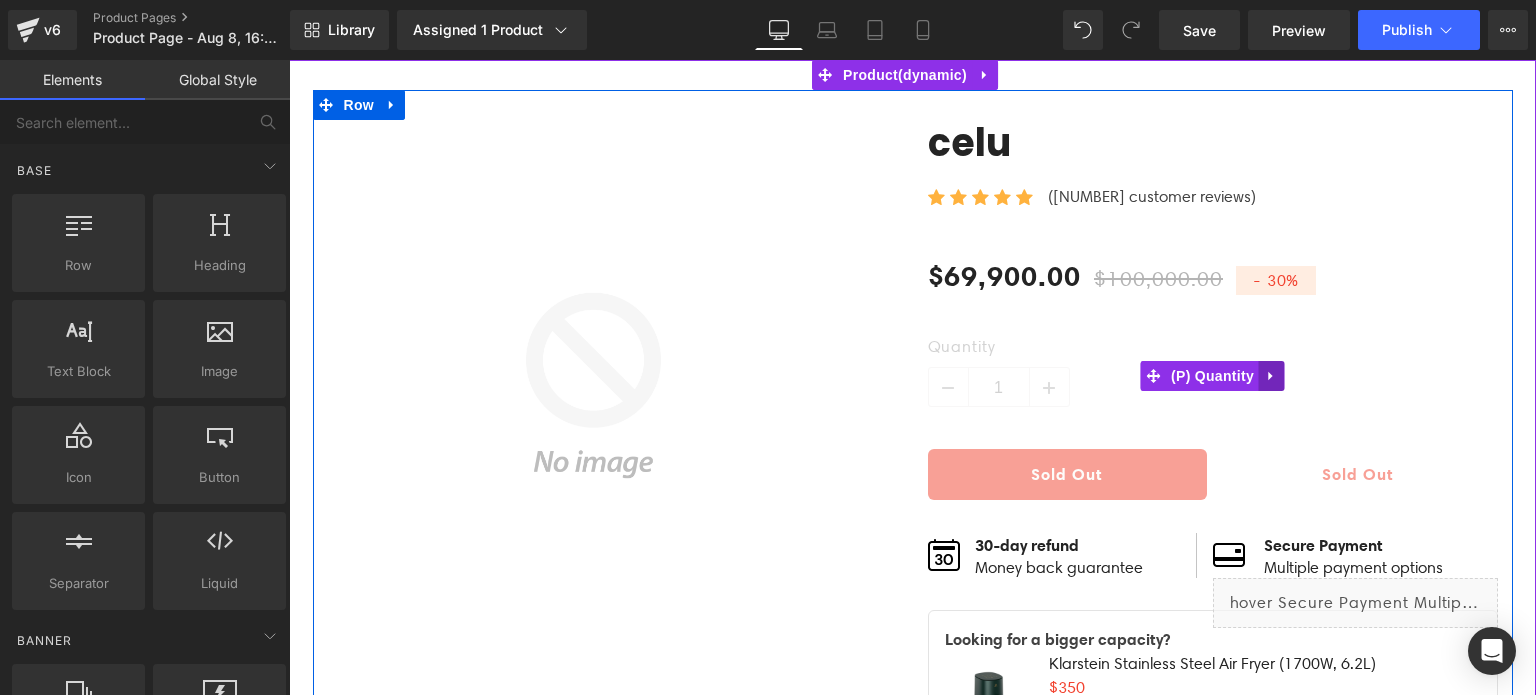 click 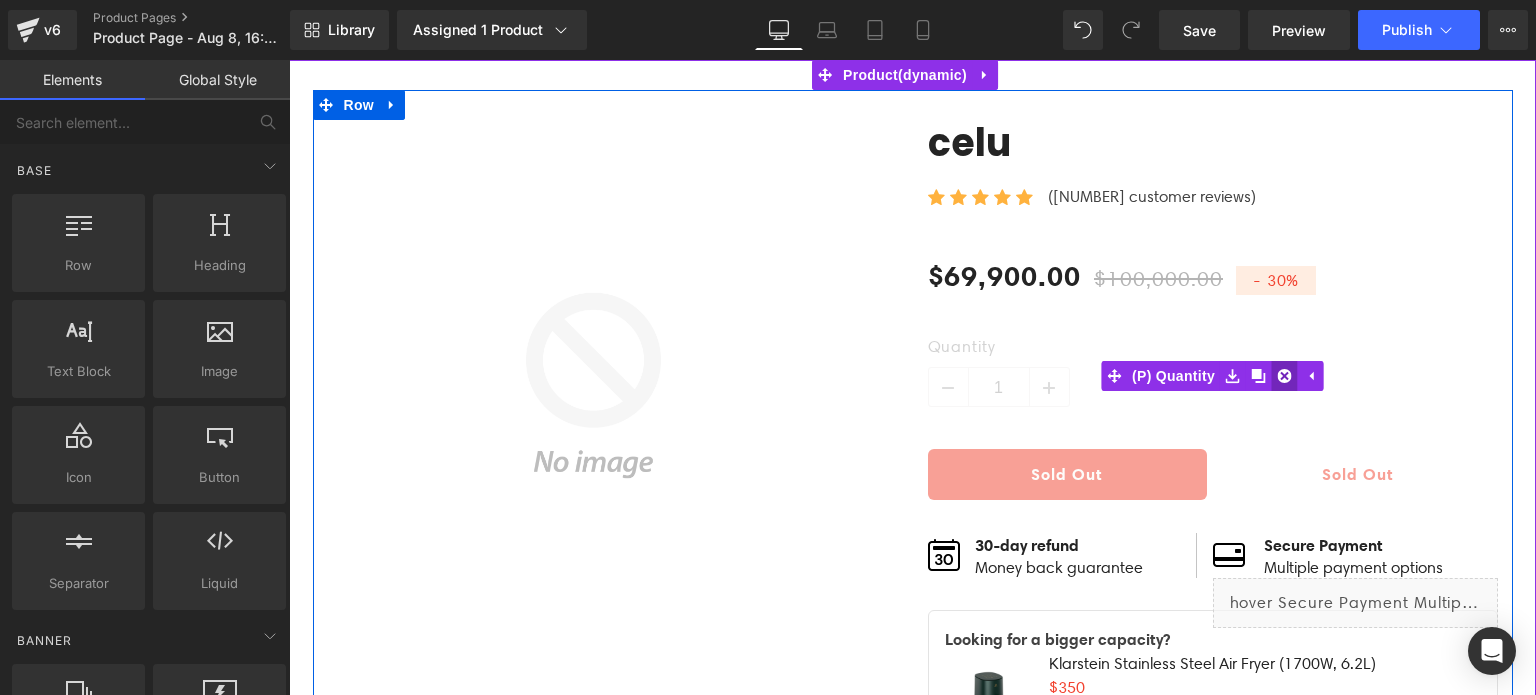 click 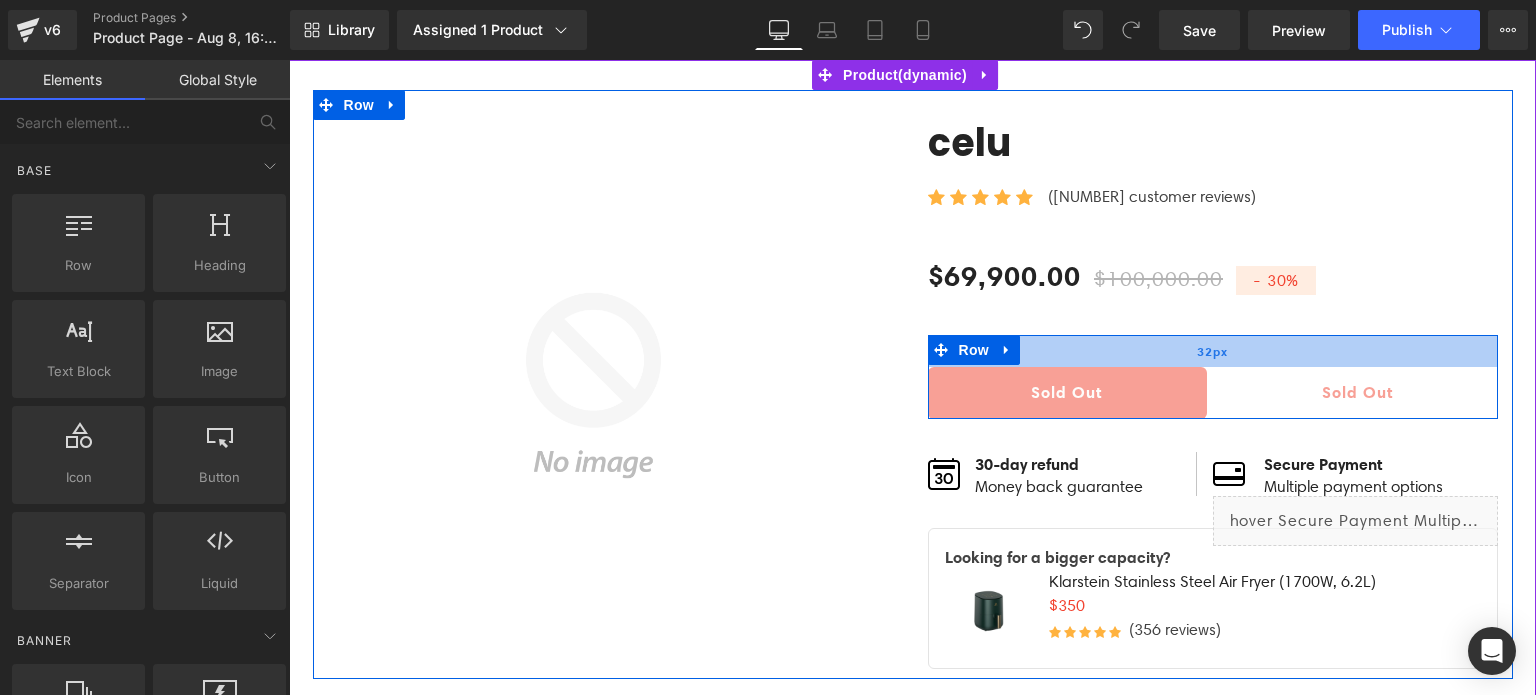 click on "32px" at bounding box center [1213, 351] 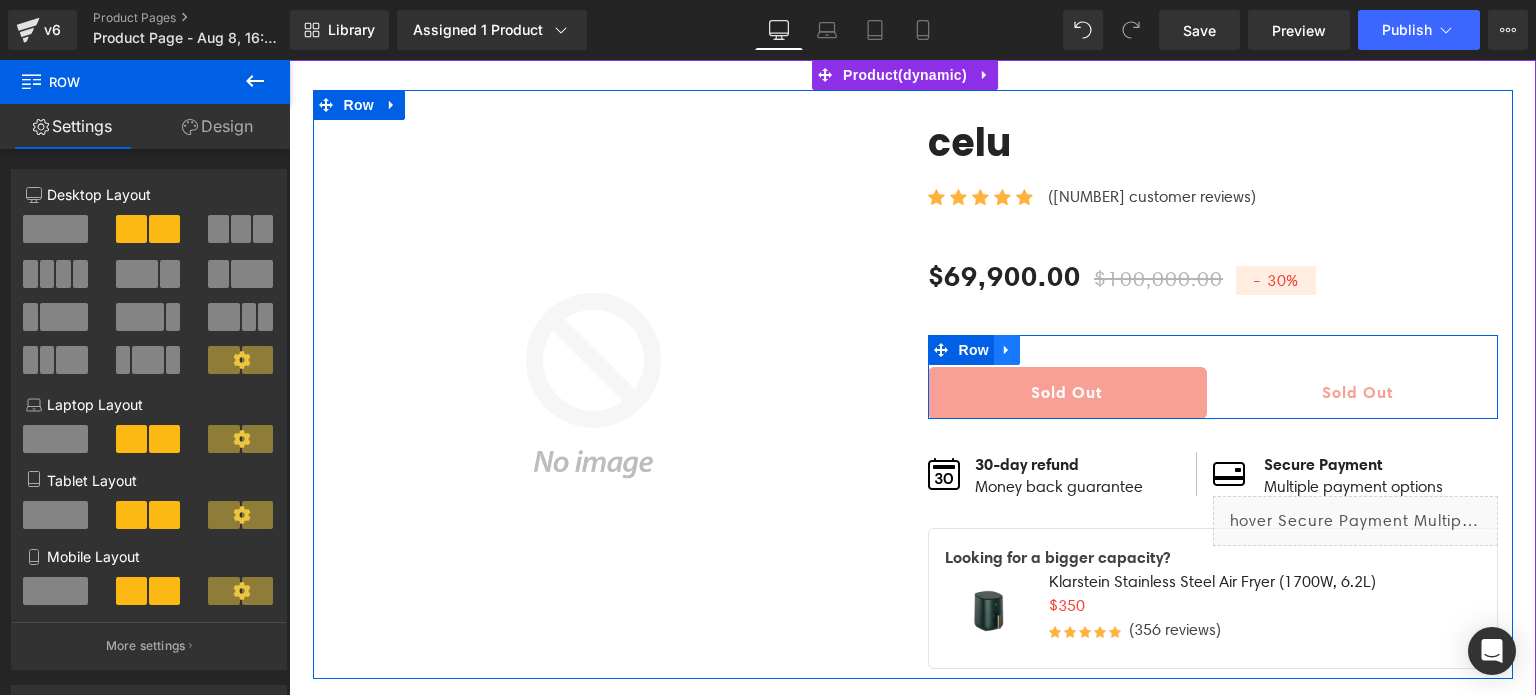 click 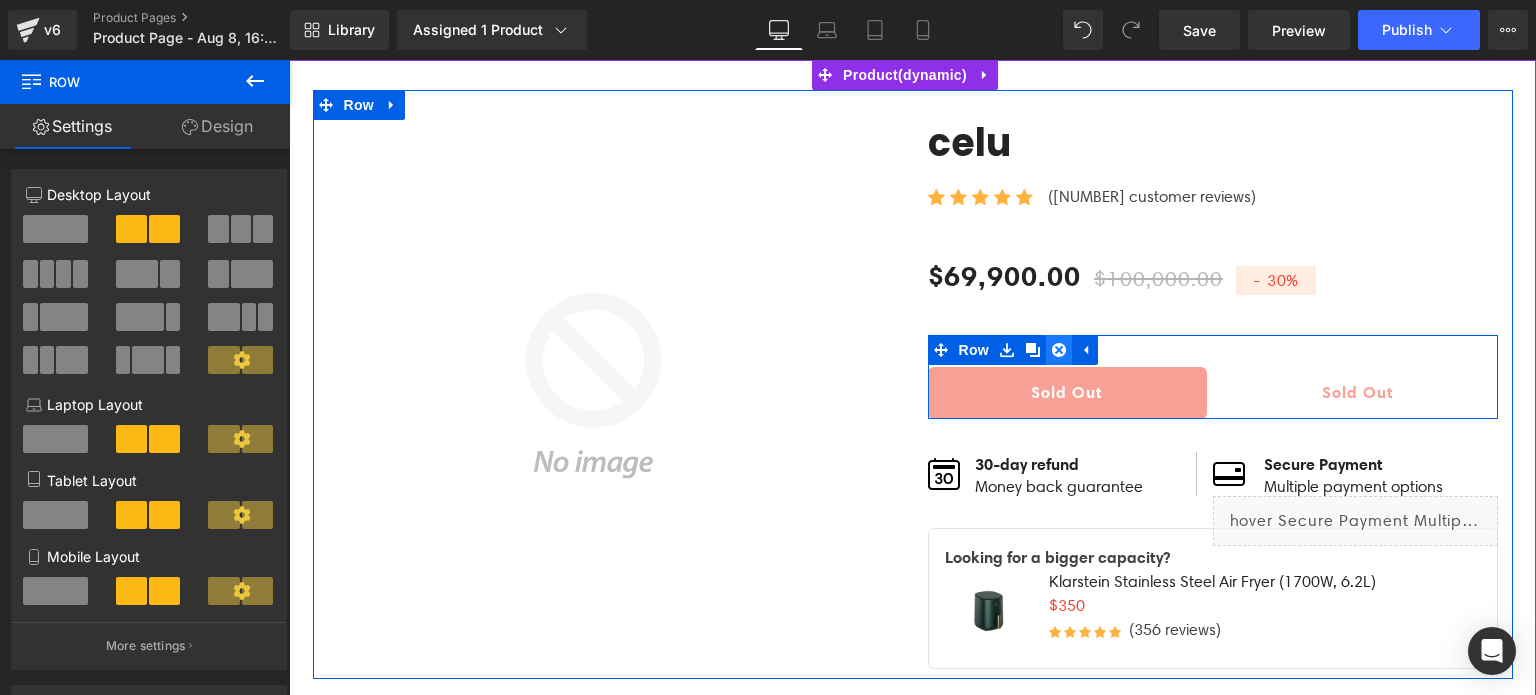 click 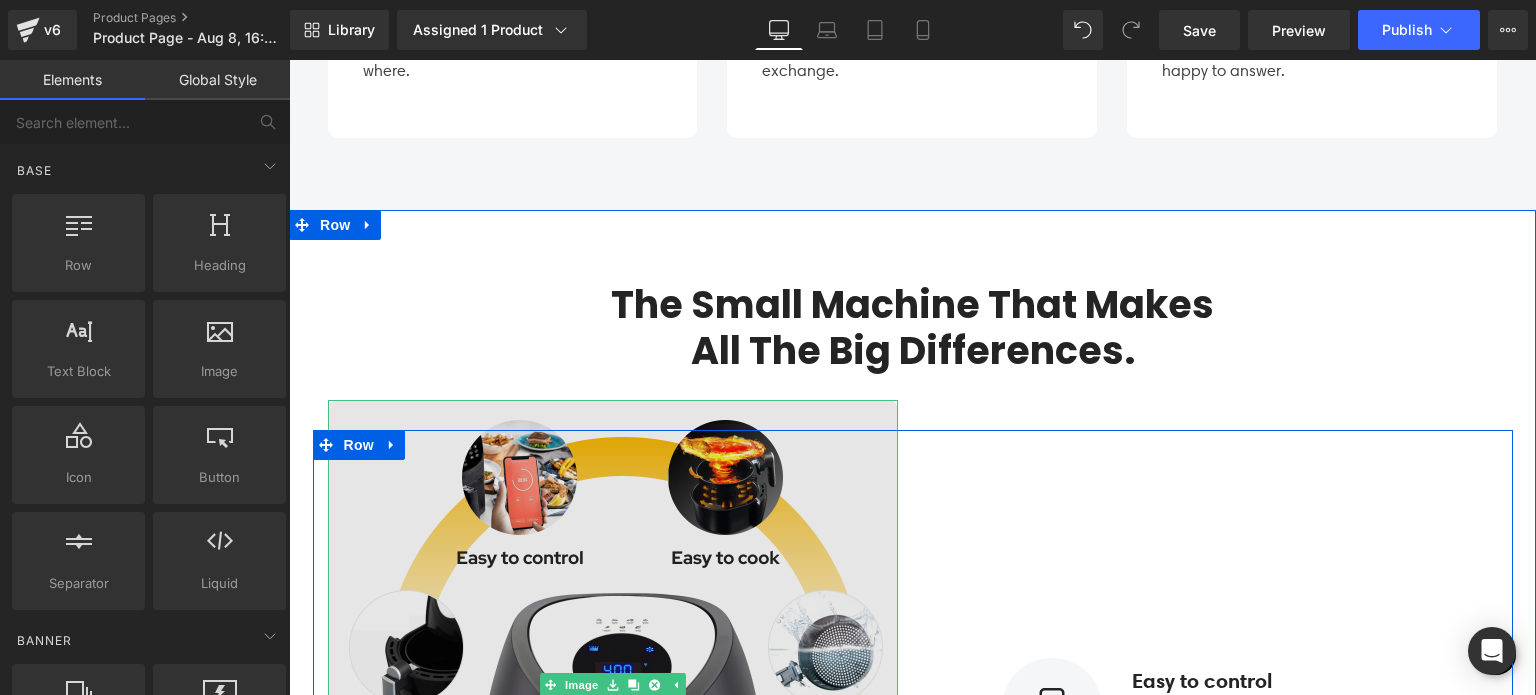 scroll, scrollTop: 1100, scrollLeft: 0, axis: vertical 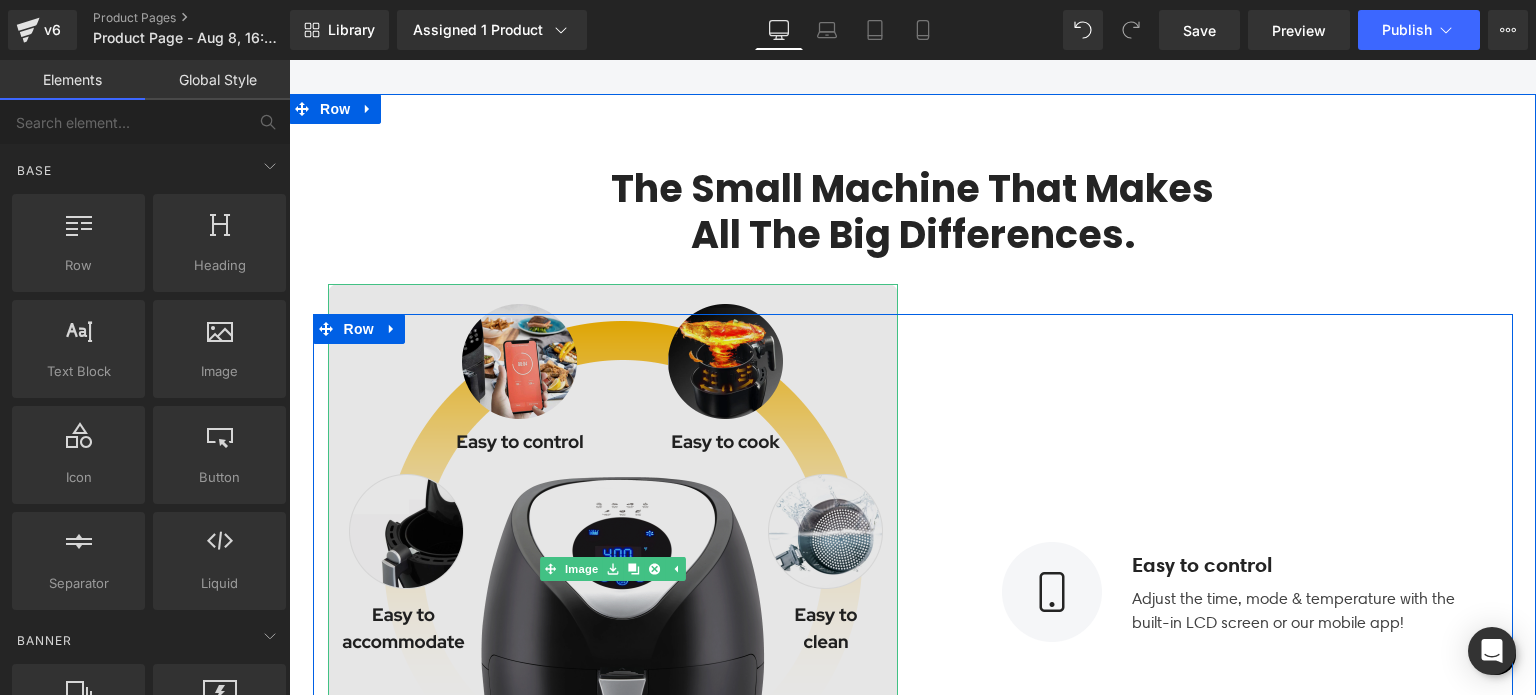 click at bounding box center [613, 569] 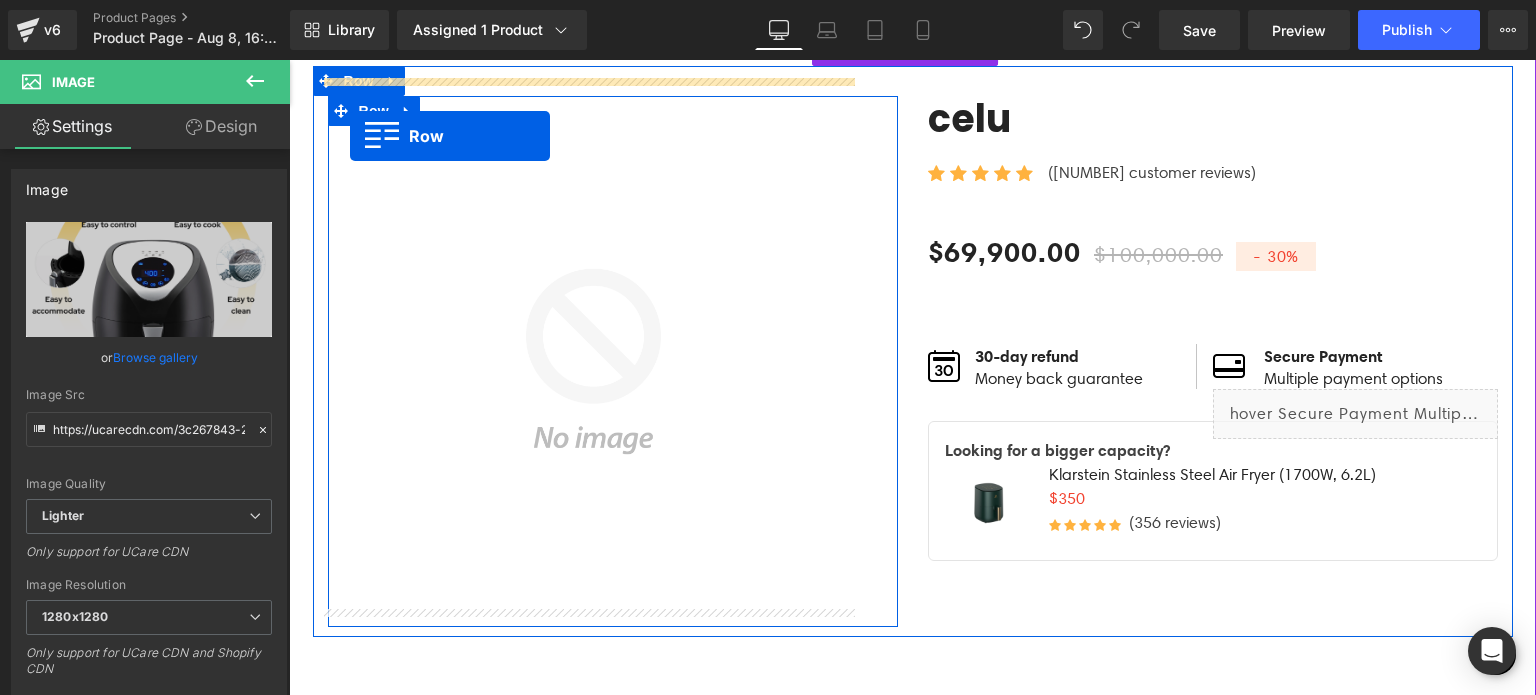 scroll, scrollTop: 18, scrollLeft: 0, axis: vertical 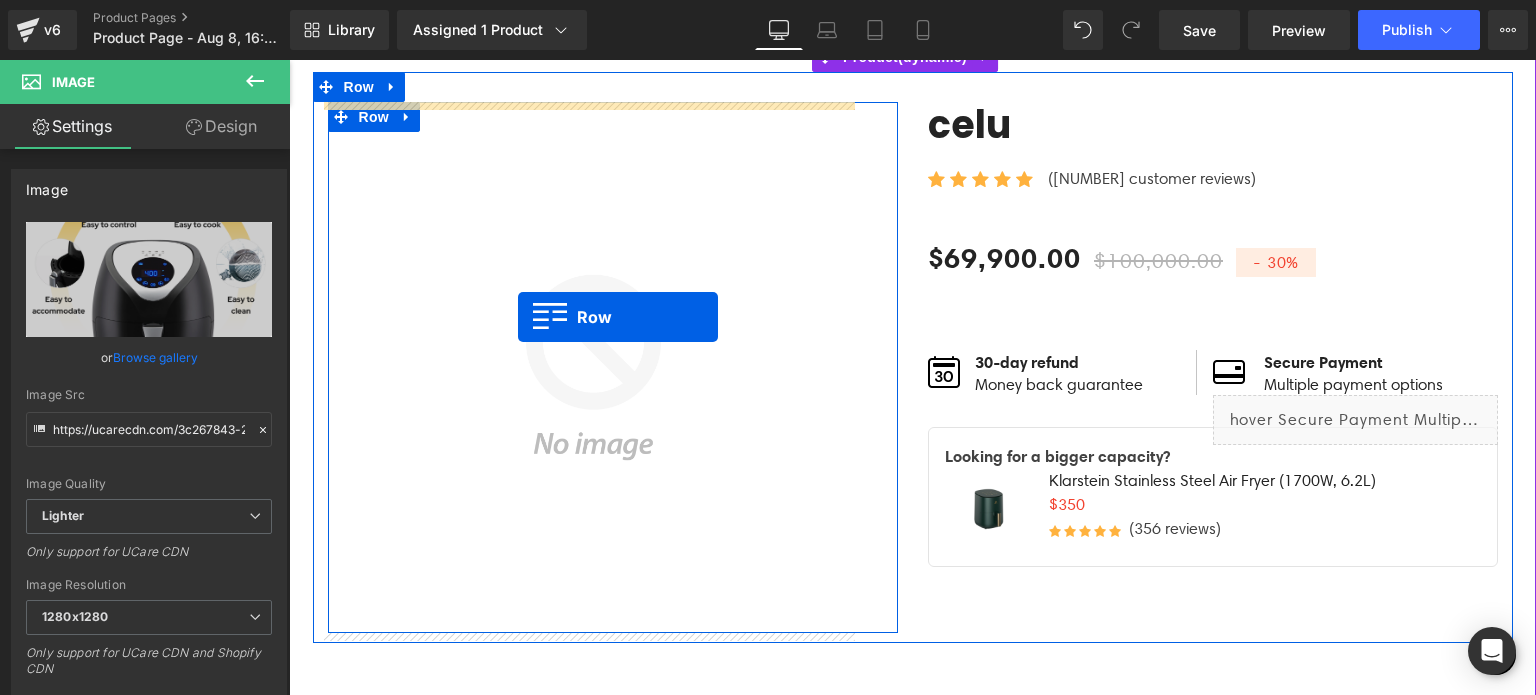 drag, startPoint x: 319, startPoint y: 336, endPoint x: 519, endPoint y: 316, distance: 200.99751 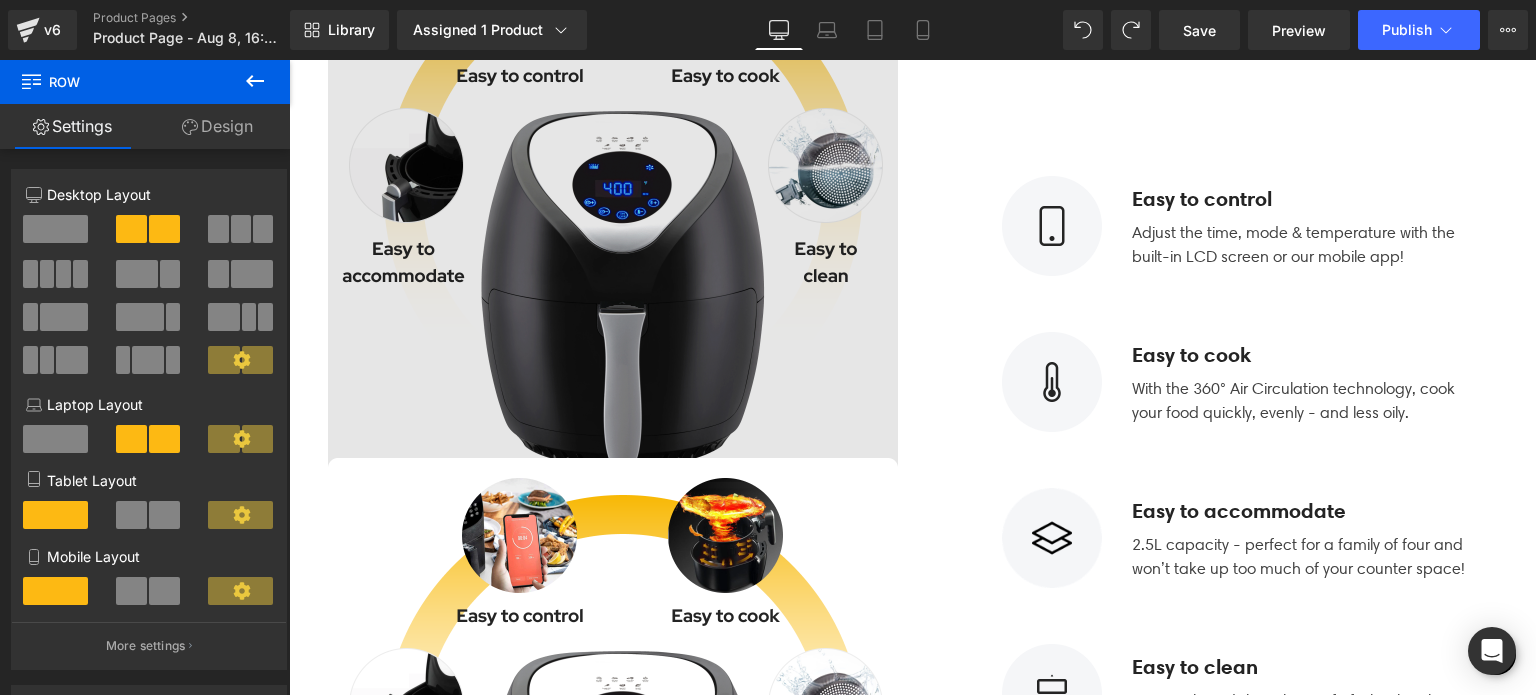 scroll, scrollTop: 1342, scrollLeft: 0, axis: vertical 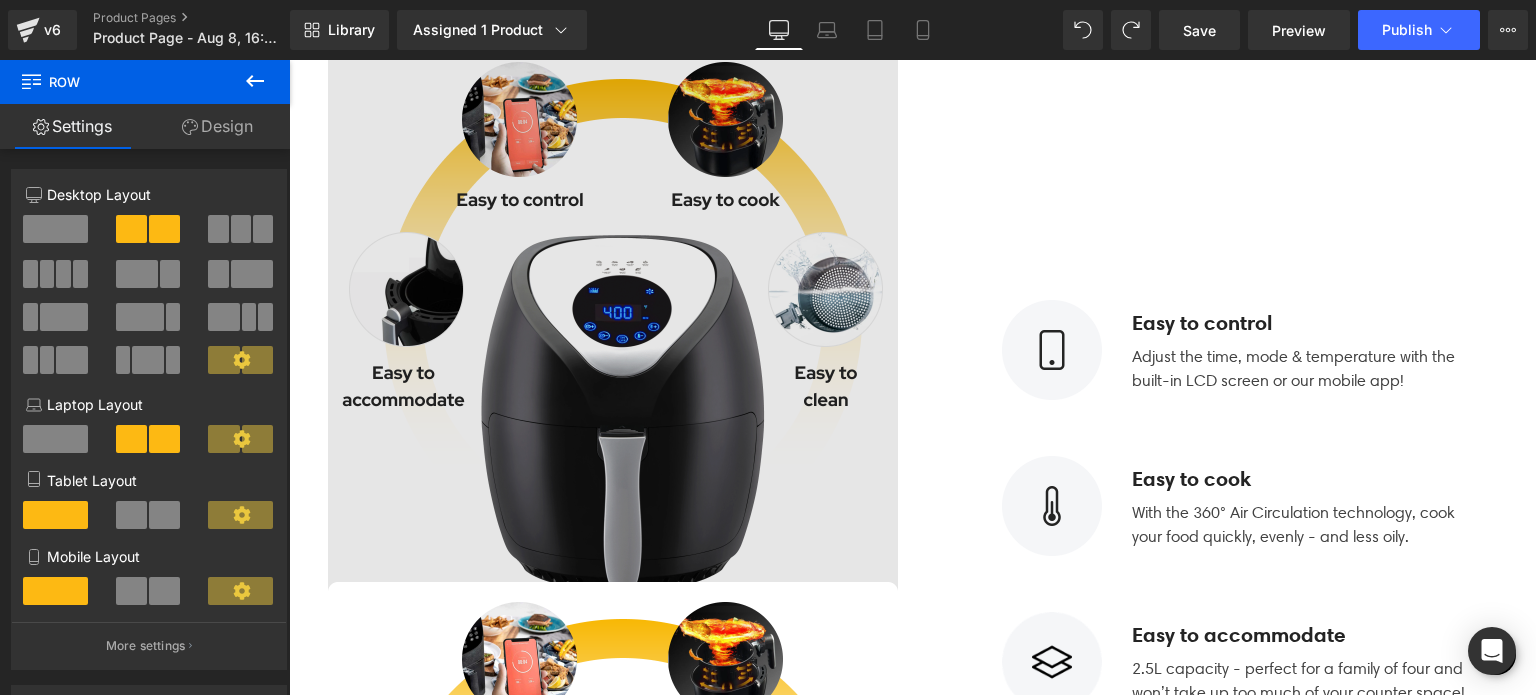 click at bounding box center [613, 327] 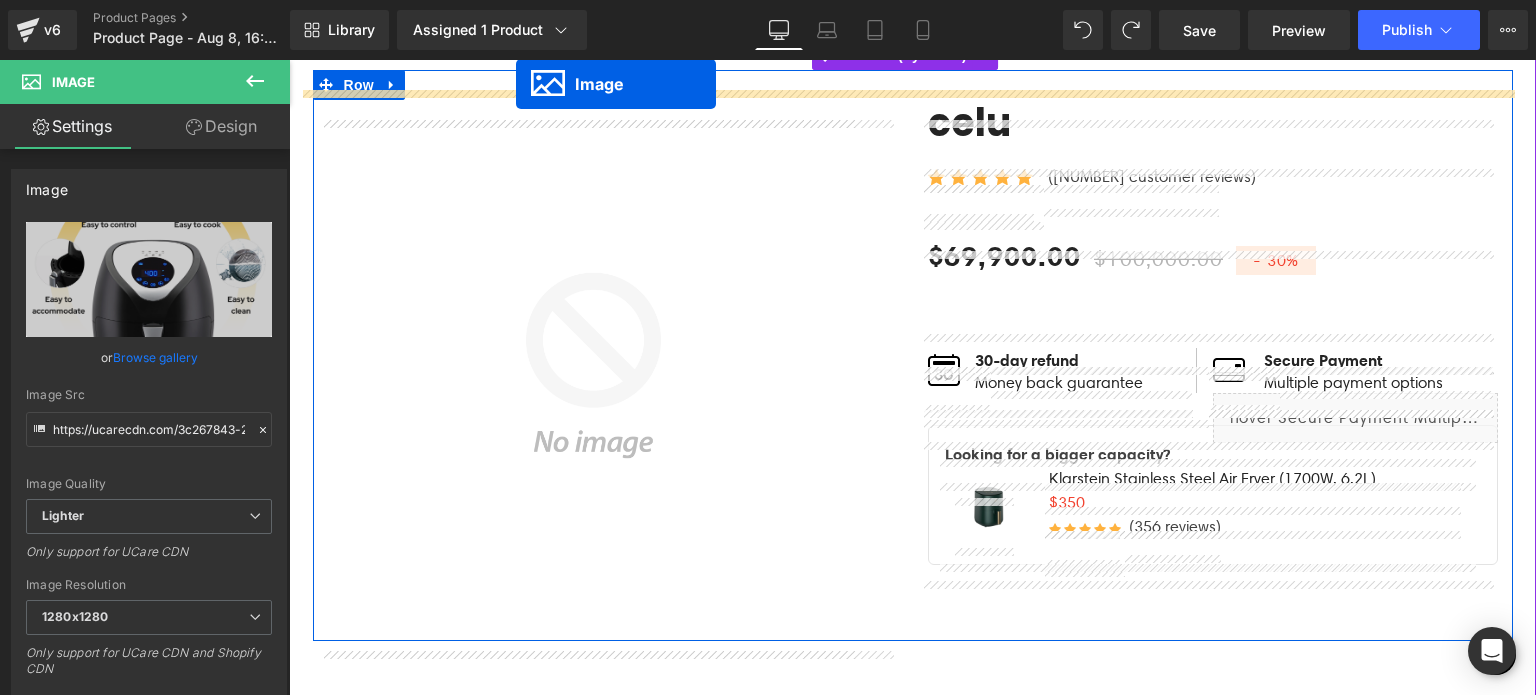 scroll, scrollTop: 0, scrollLeft: 0, axis: both 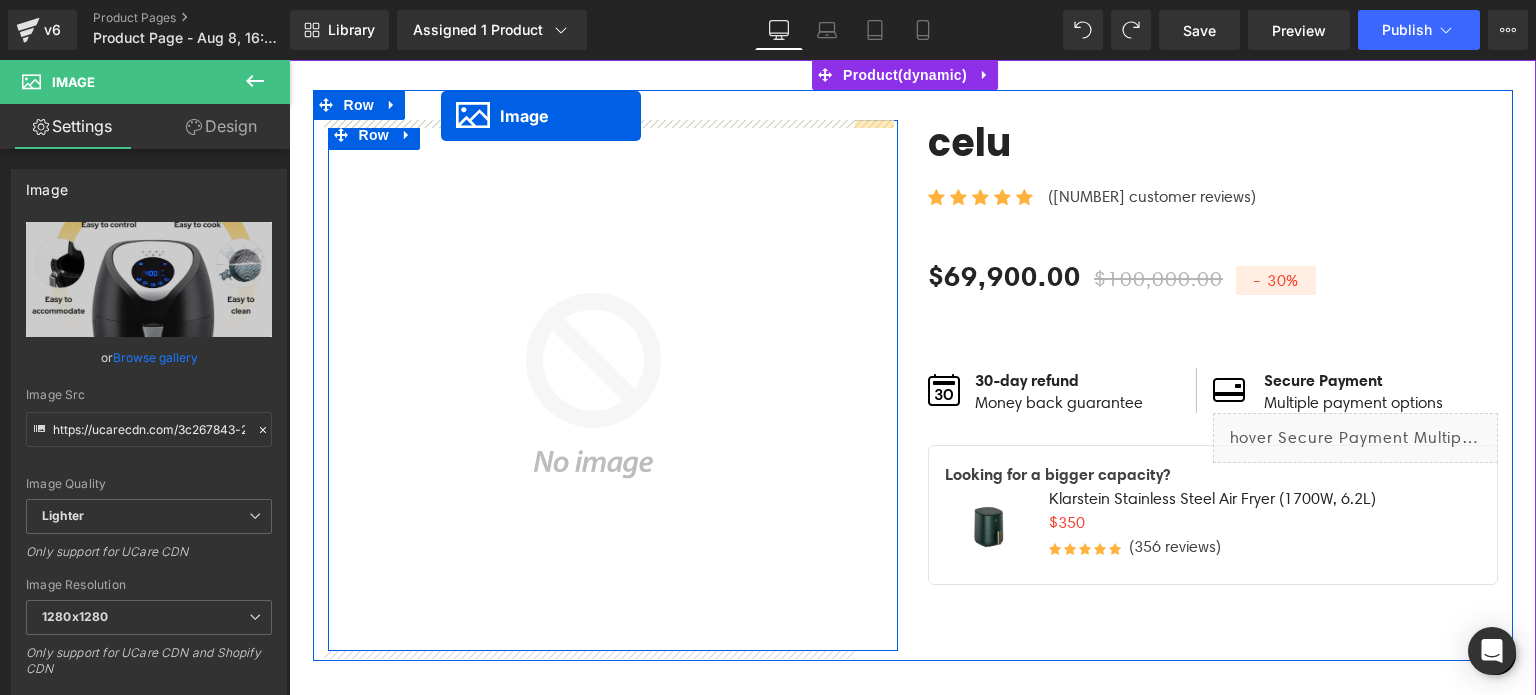 drag, startPoint x: 547, startPoint y: 331, endPoint x: 441, endPoint y: 116, distance: 239.71024 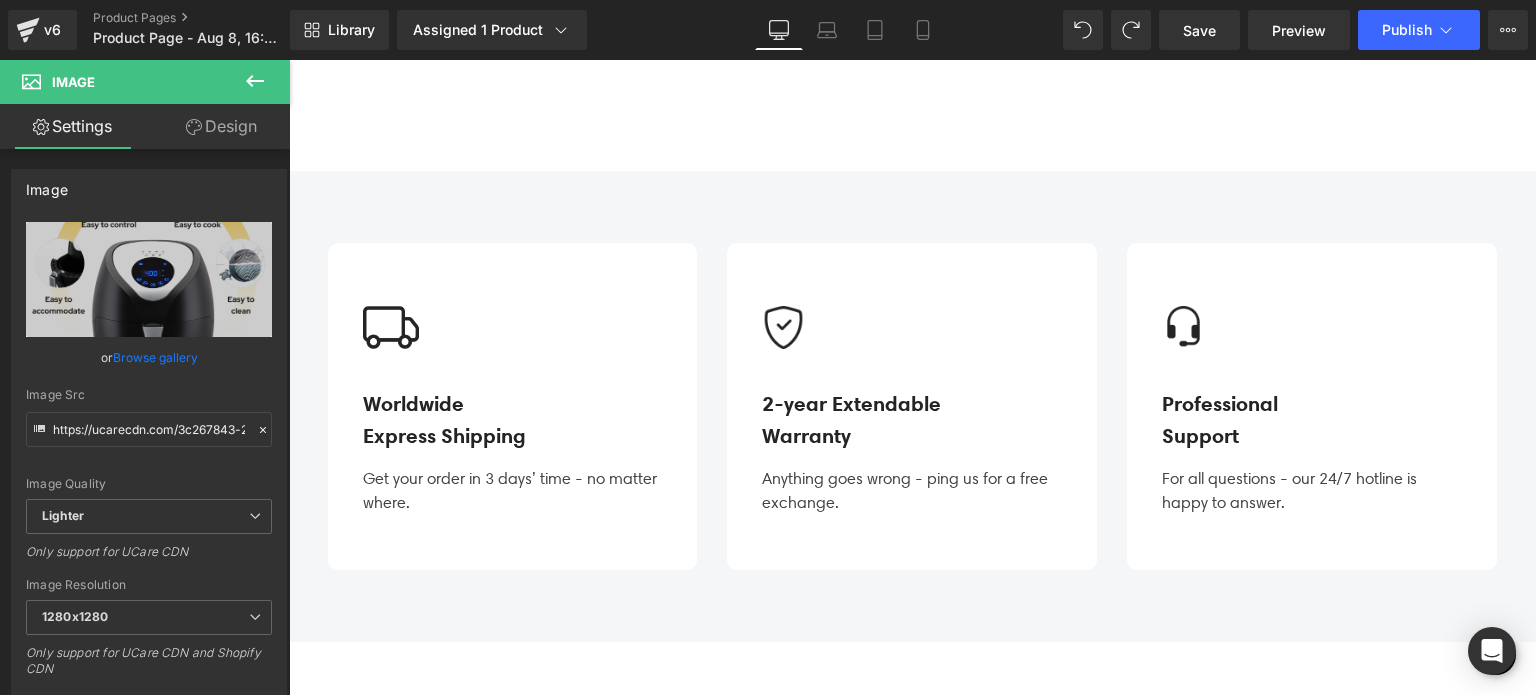 scroll, scrollTop: 700, scrollLeft: 0, axis: vertical 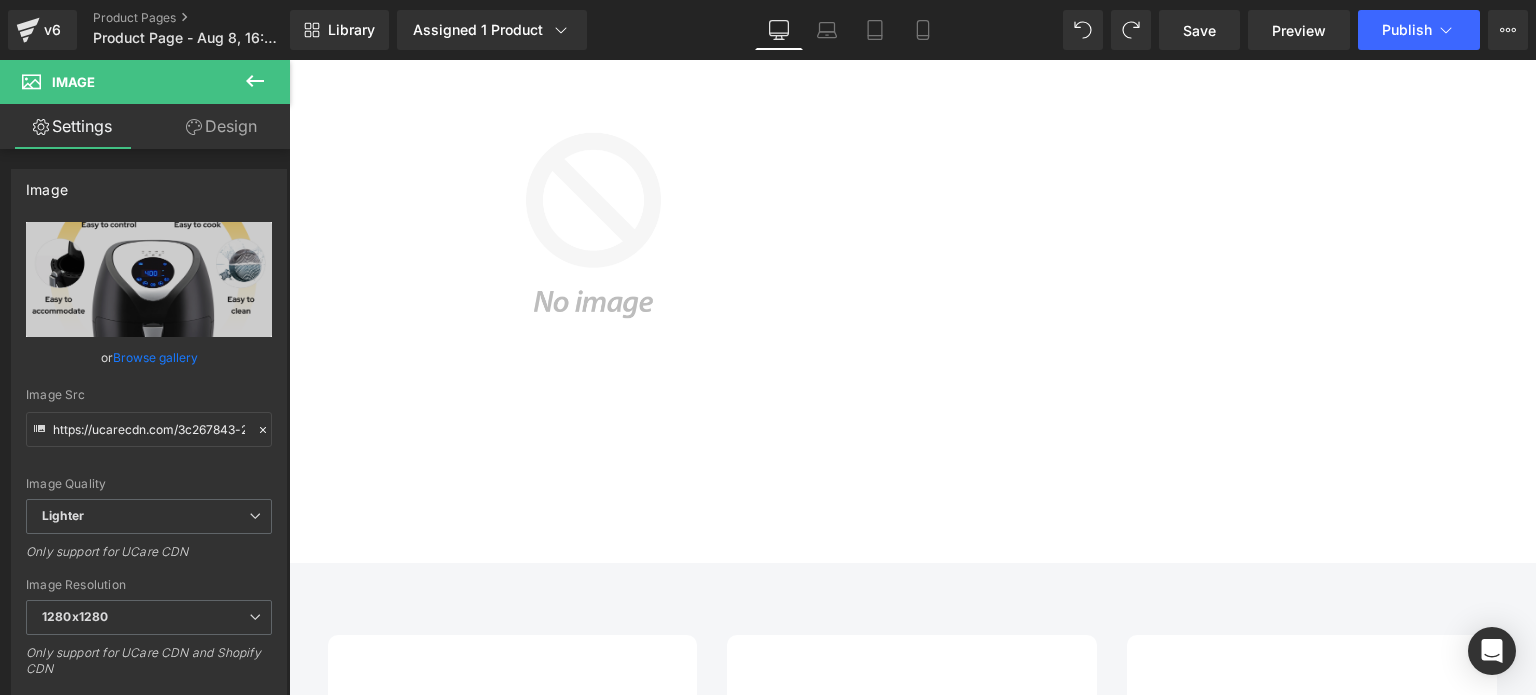 click at bounding box center (593, 225) 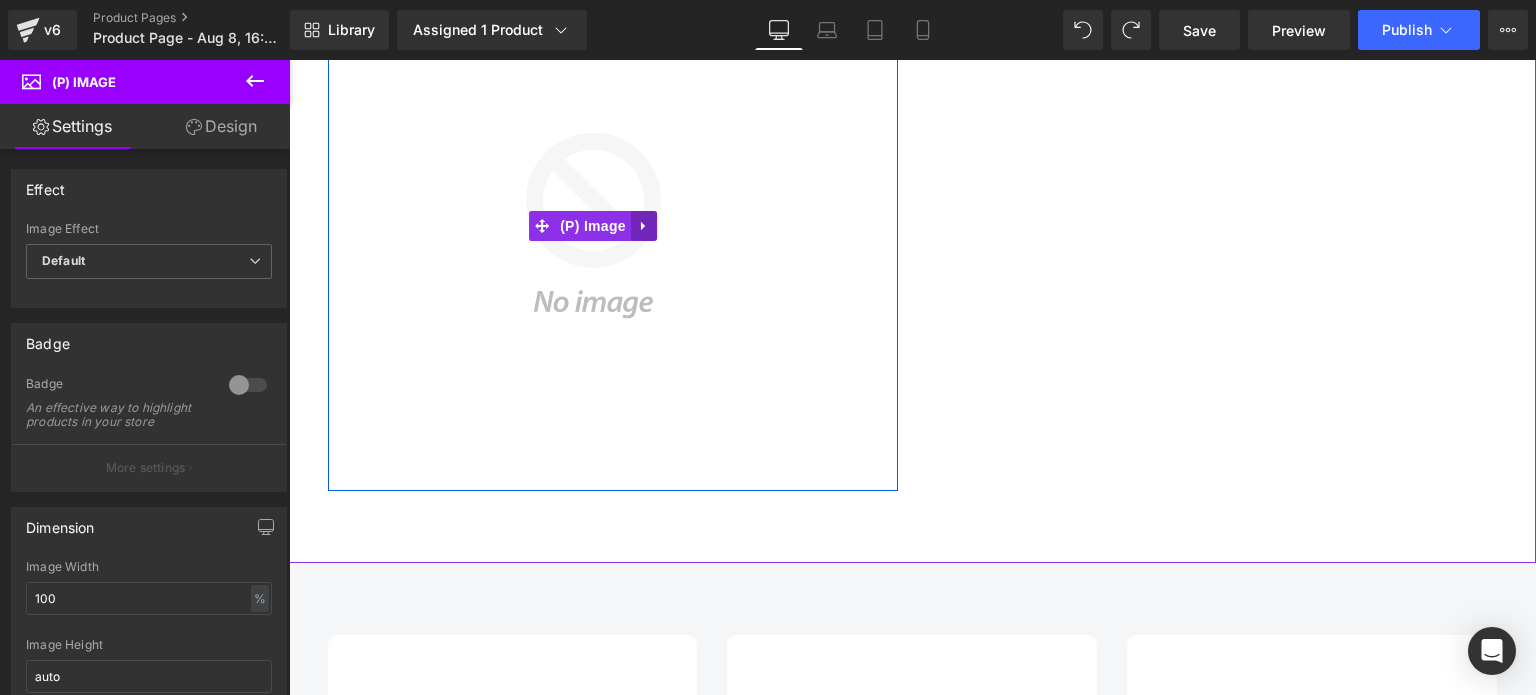 click 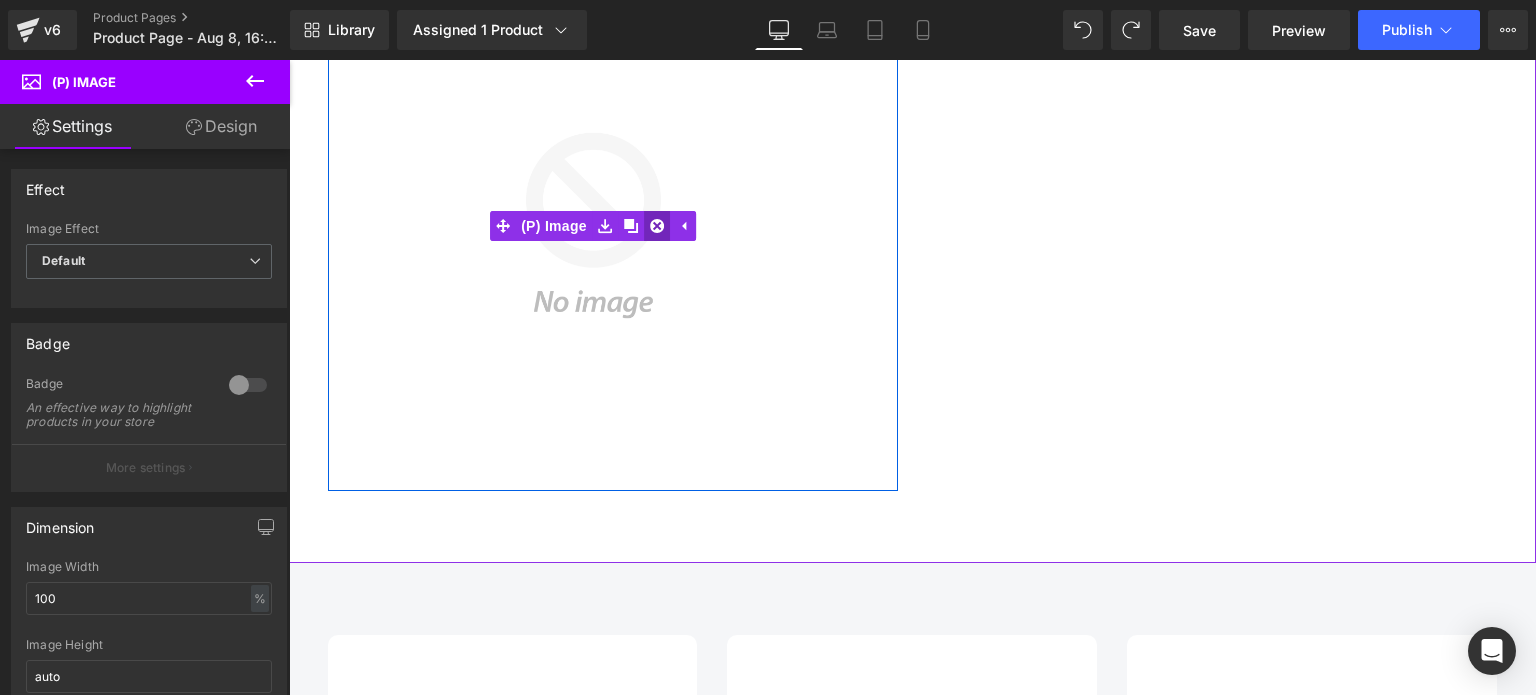 click 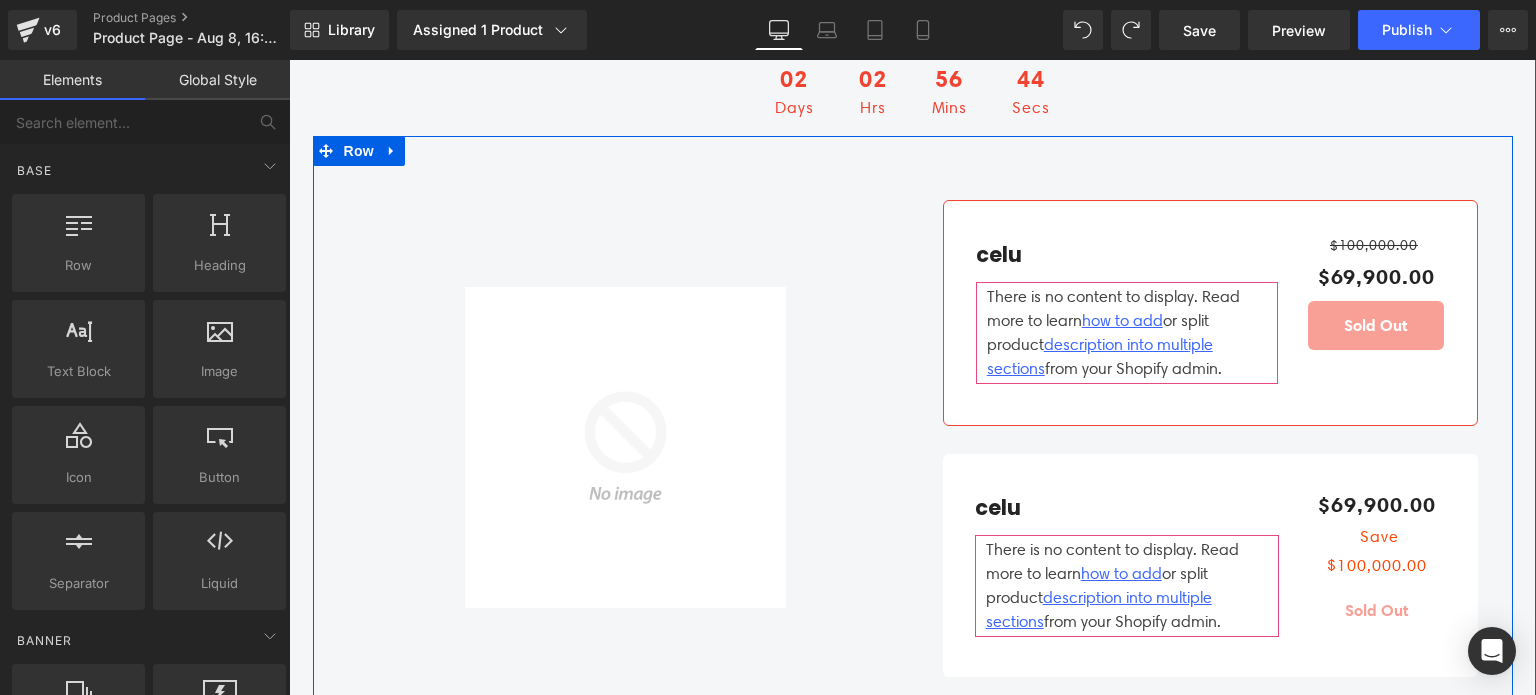 scroll, scrollTop: 4500, scrollLeft: 0, axis: vertical 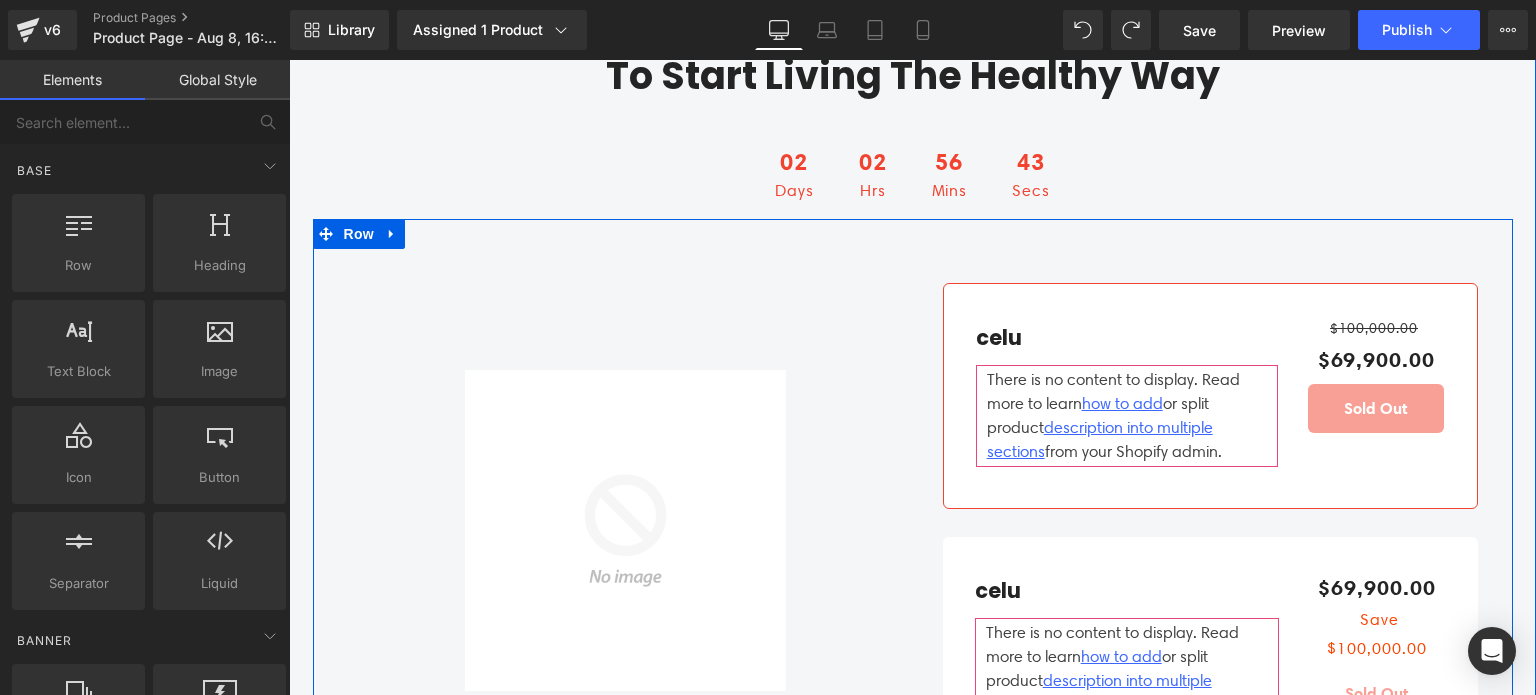 click on "Sale Off
(P) Image
Product
(P) Title
how to add" at bounding box center (913, 647) 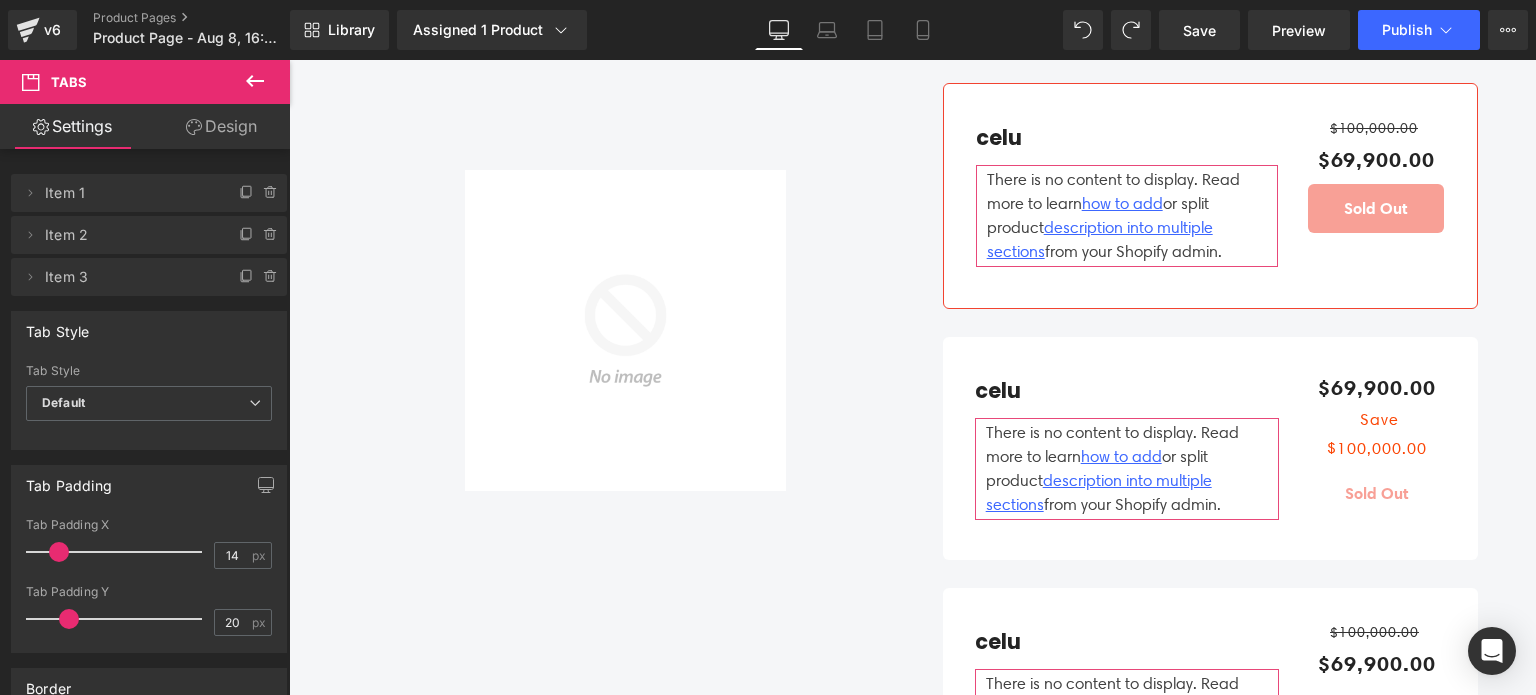 scroll, scrollTop: 4400, scrollLeft: 0, axis: vertical 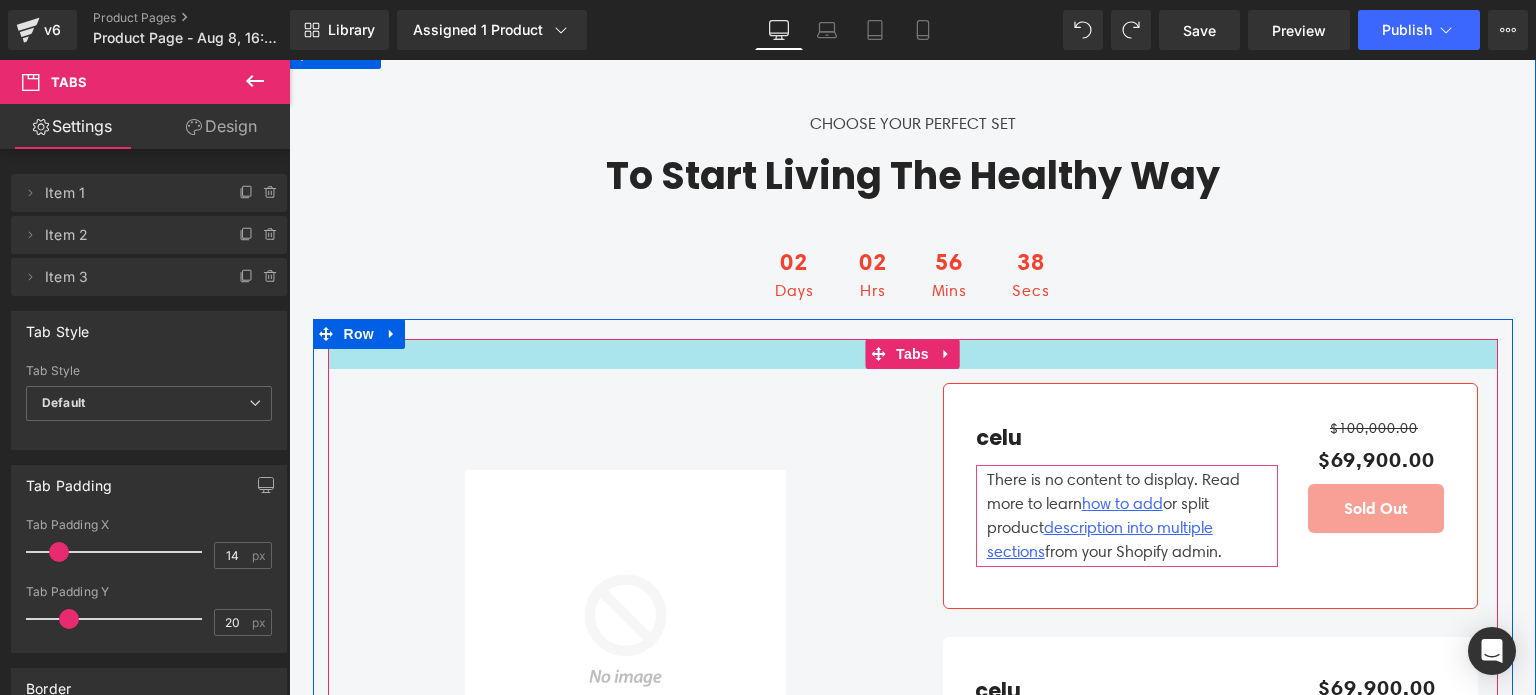 click on "Sale Off
(P) Image
Product   81px
(P) Title" at bounding box center [913, 747] 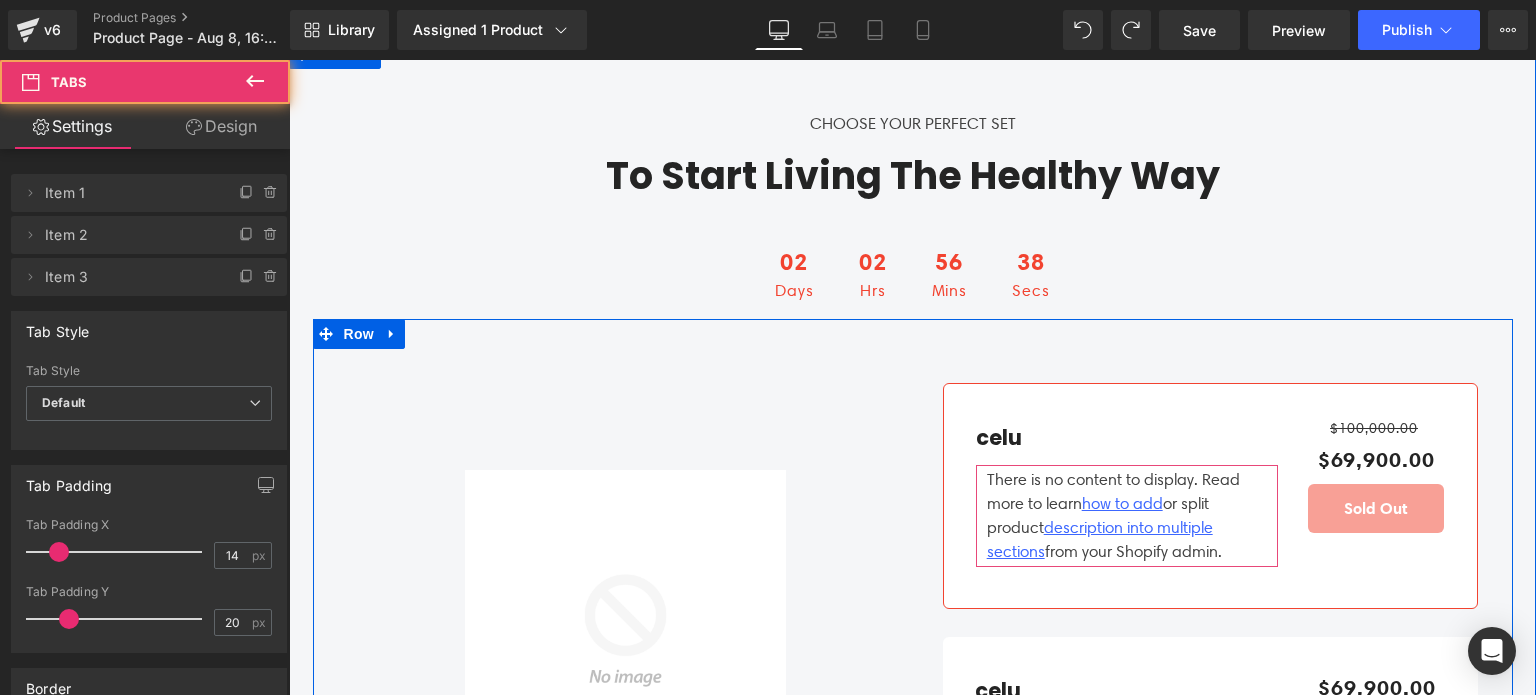 click on "Sale Off
(P) Image
Product   81px
(P) Title" at bounding box center (913, 742) 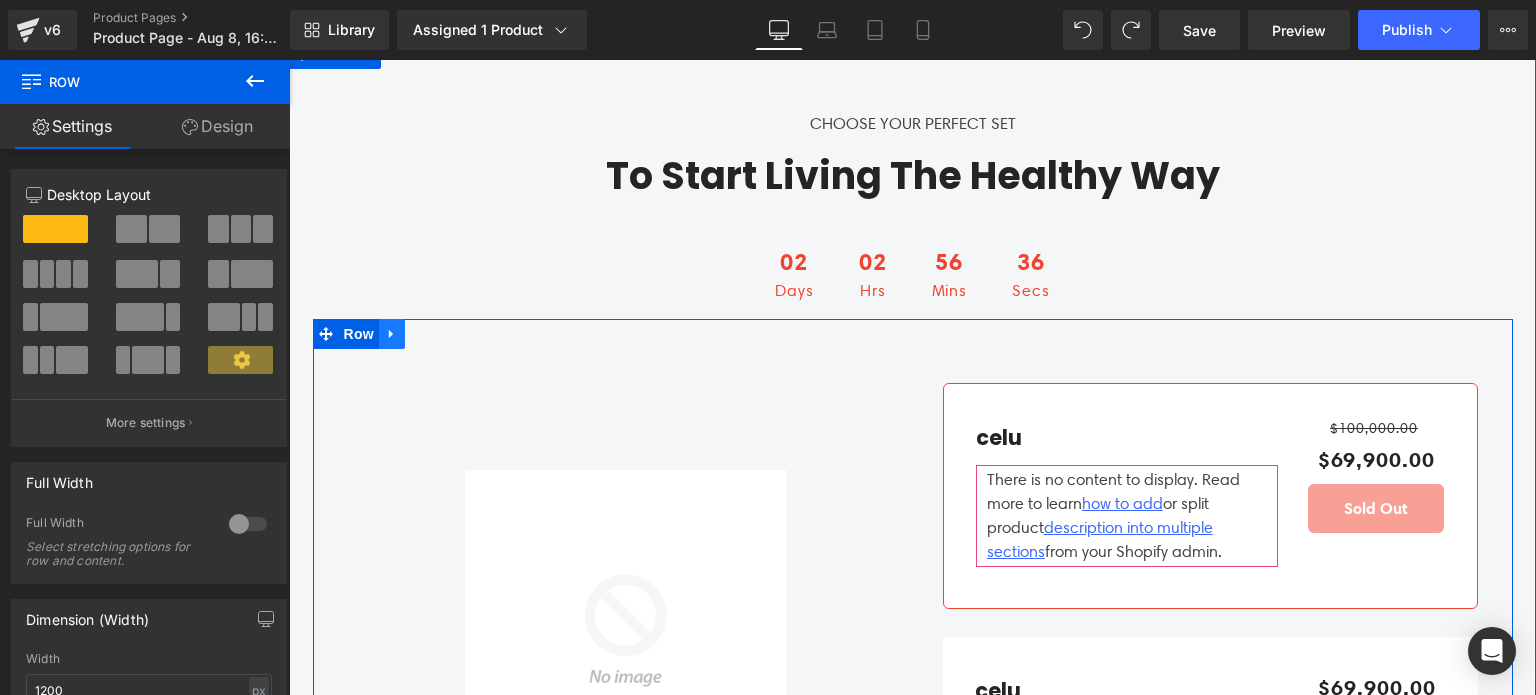 click 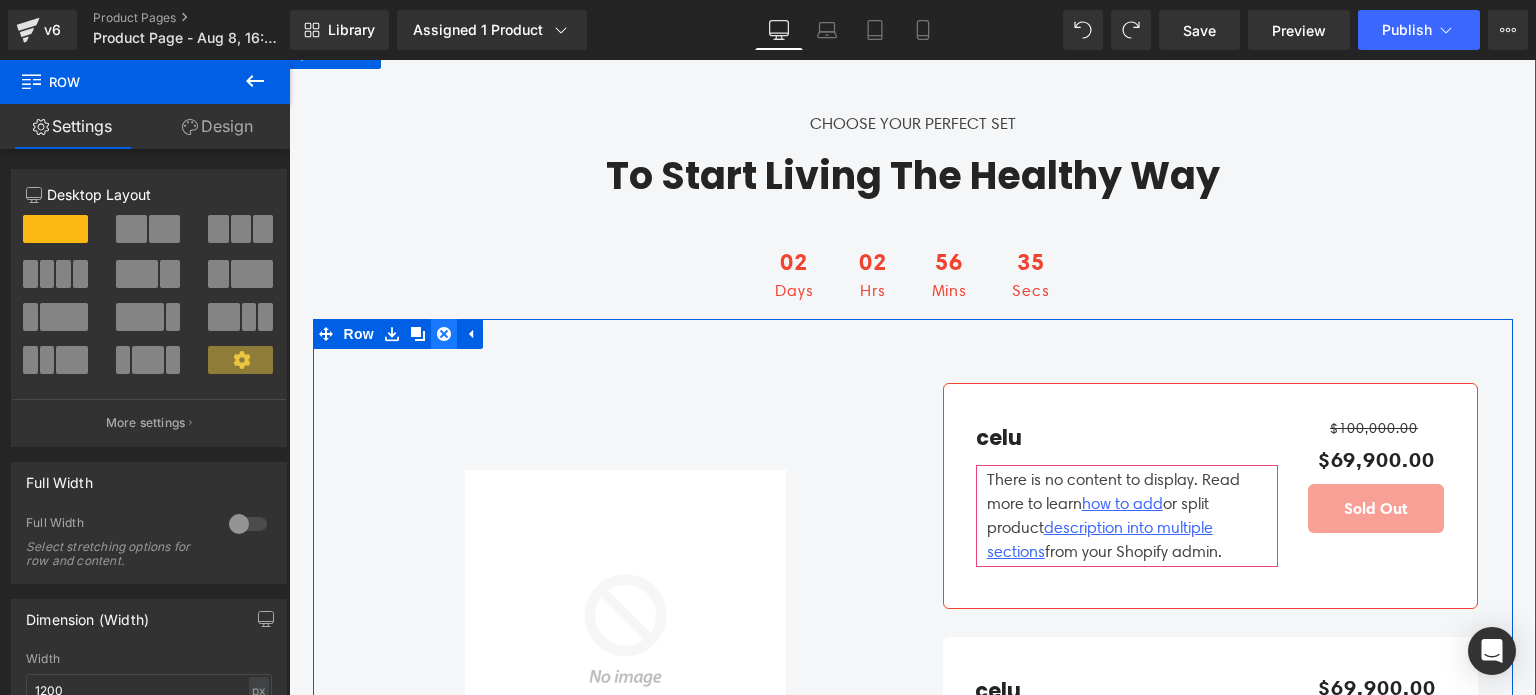 click 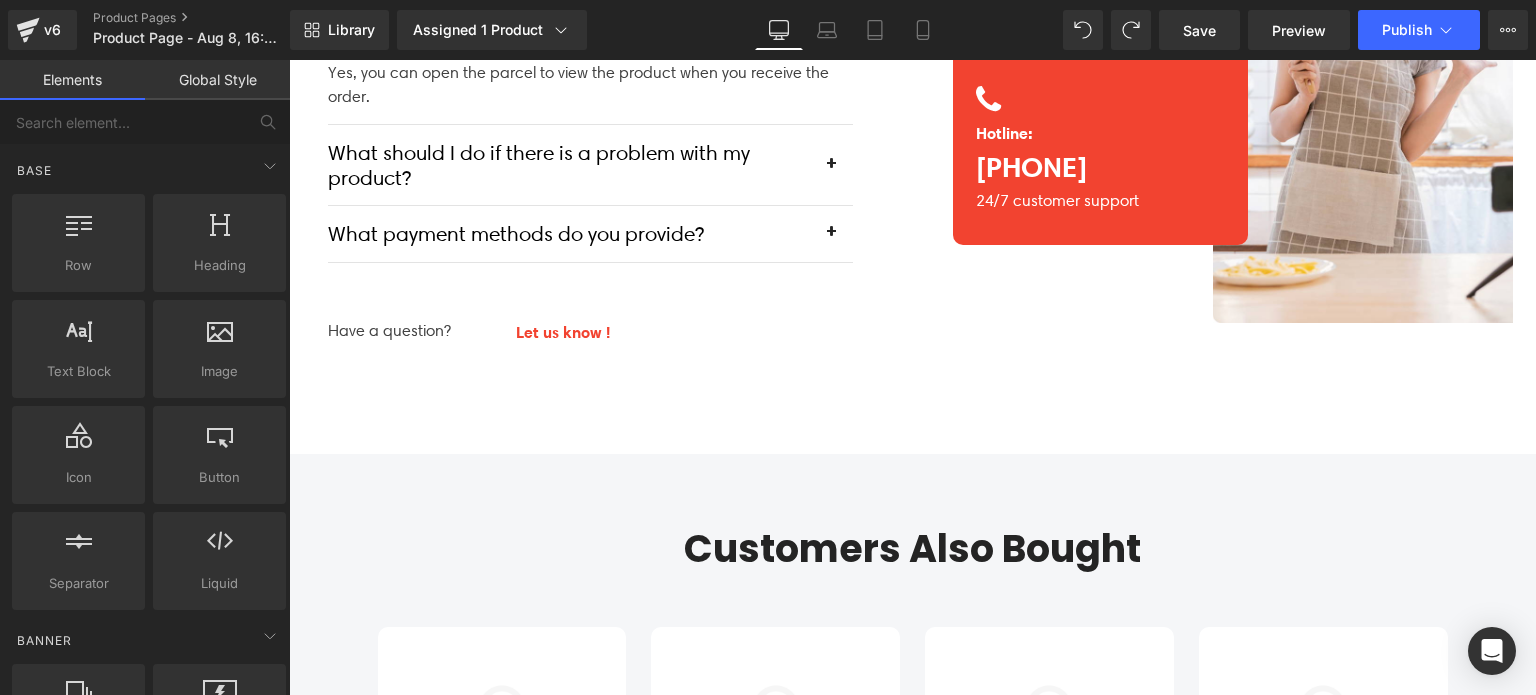 scroll, scrollTop: 5199, scrollLeft: 0, axis: vertical 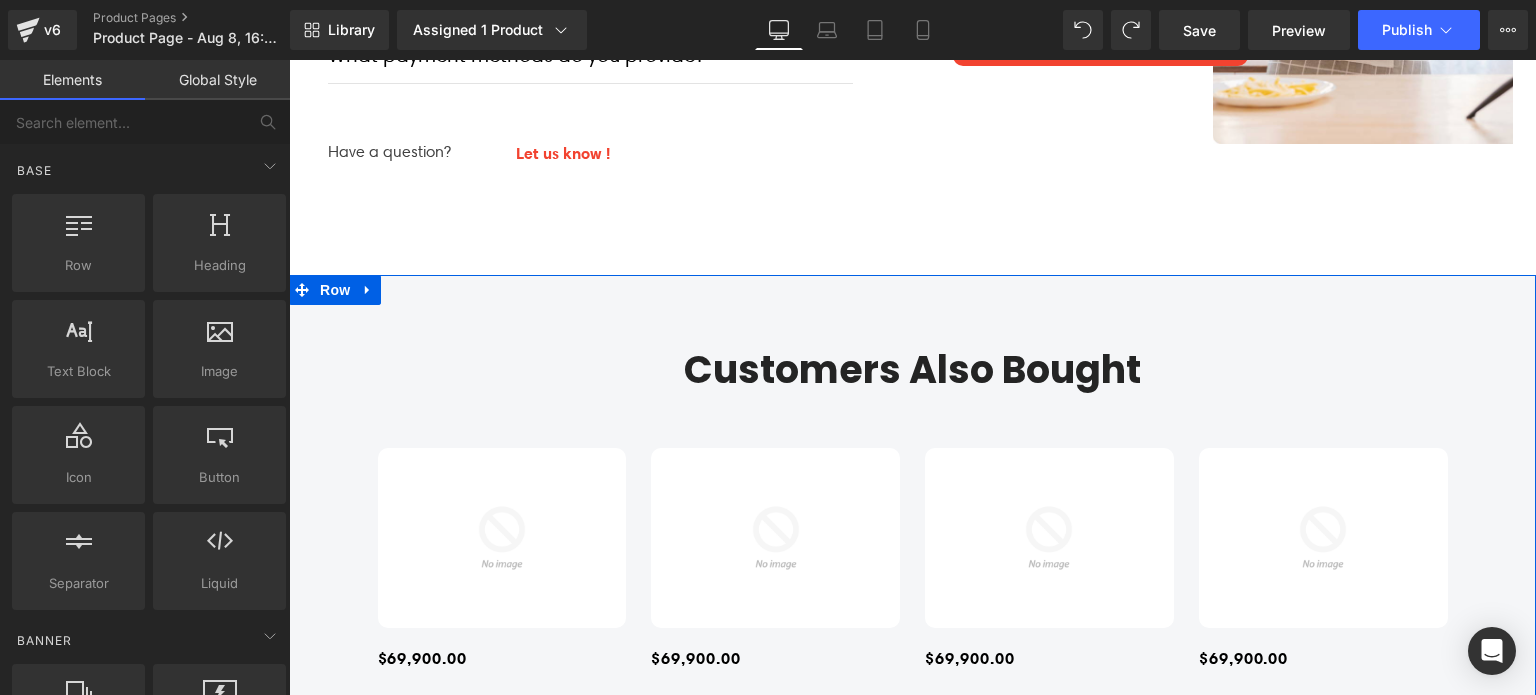 click on "Customers Also Bought Heading         Row
Sale Off
(P) Image
$69,900.00
(P) Price
celu
(P) Title" at bounding box center [912, 555] 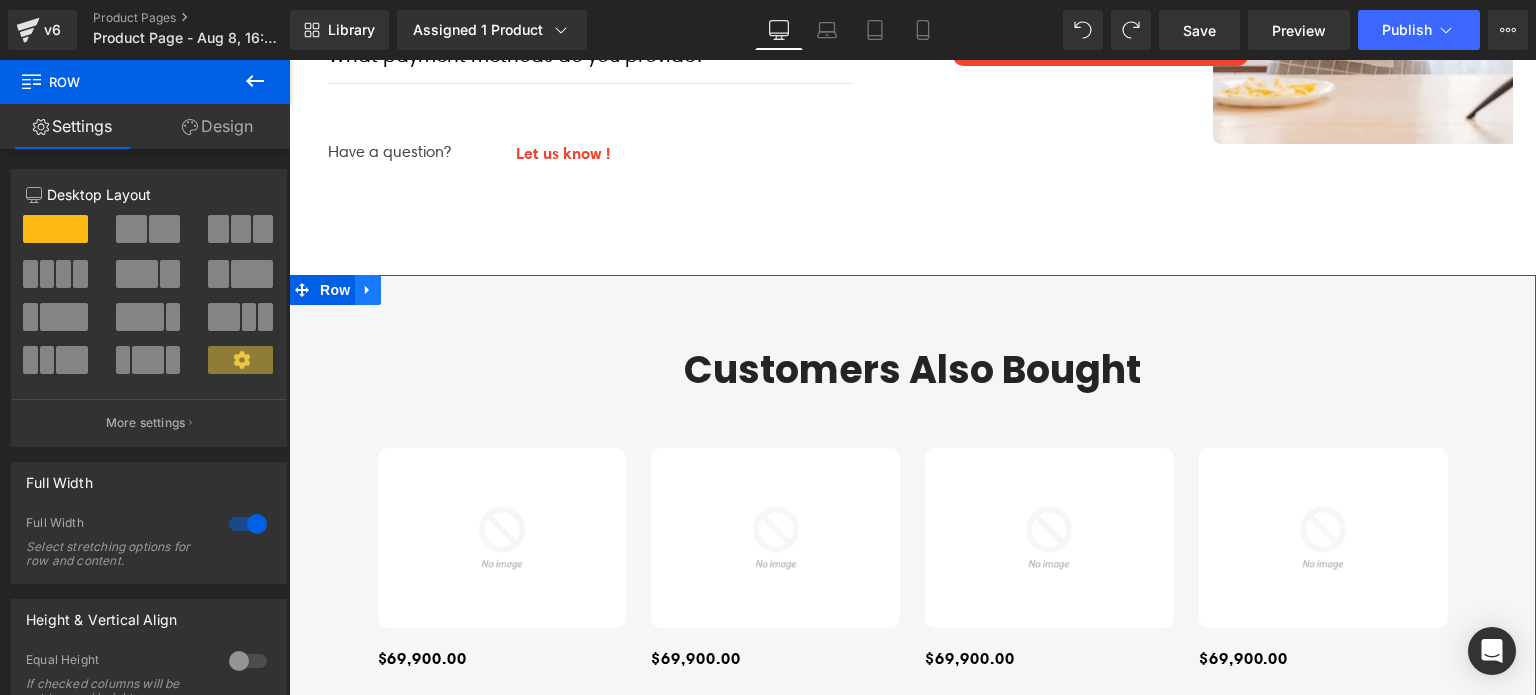 click 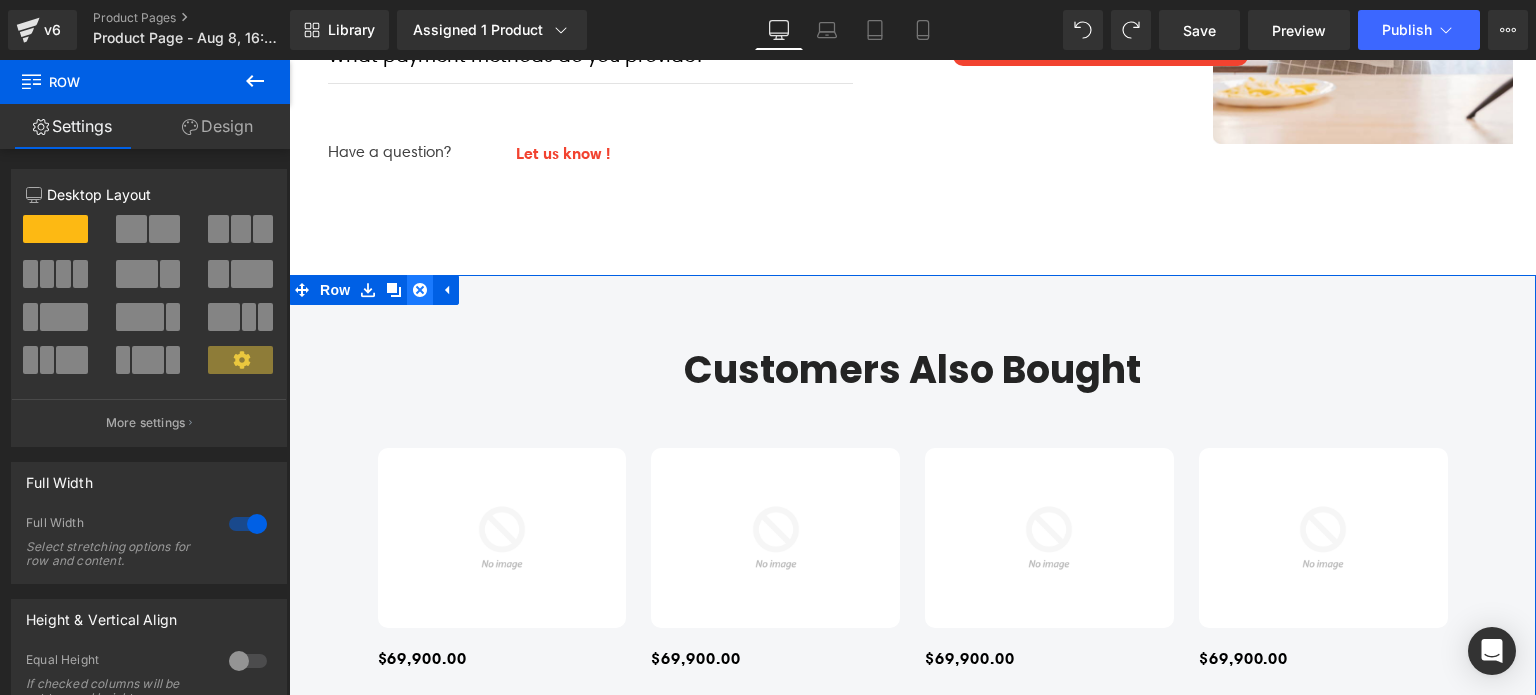 click 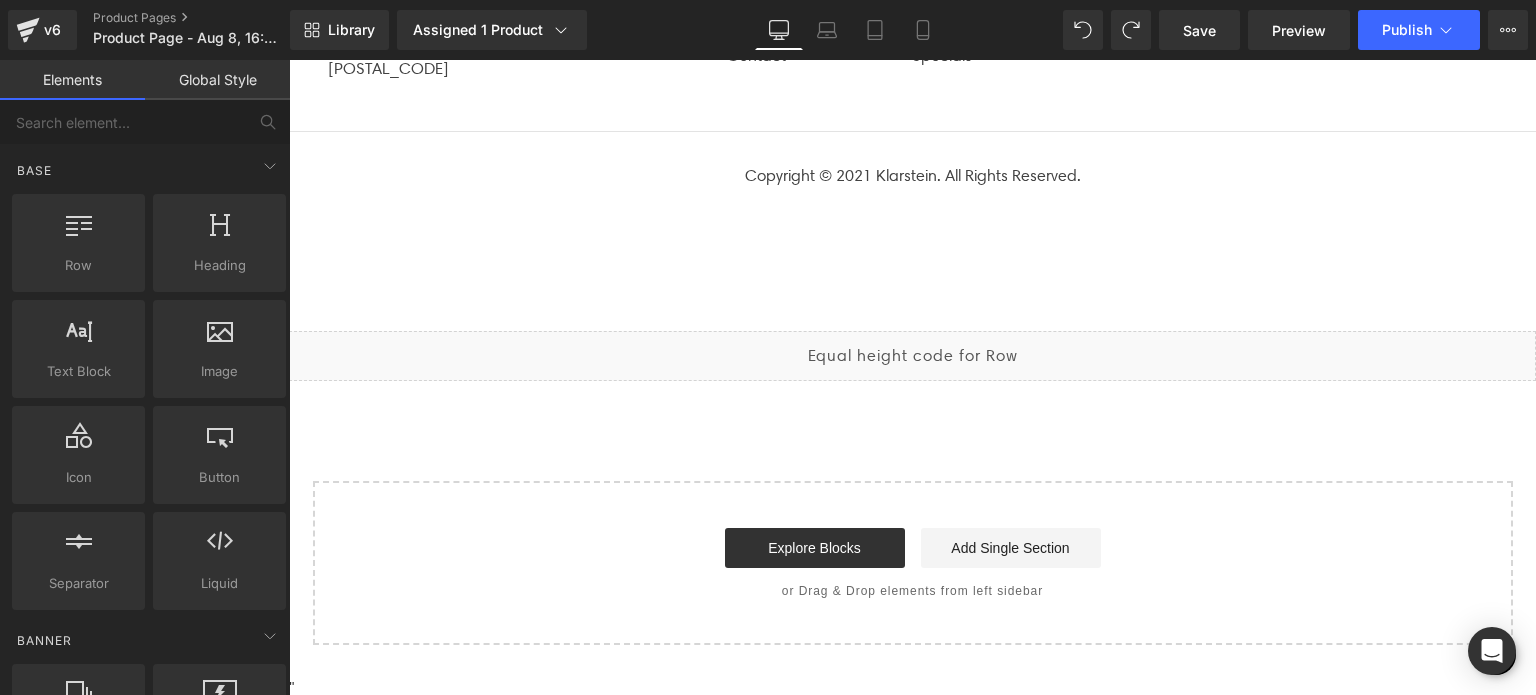scroll, scrollTop: 5464, scrollLeft: 0, axis: vertical 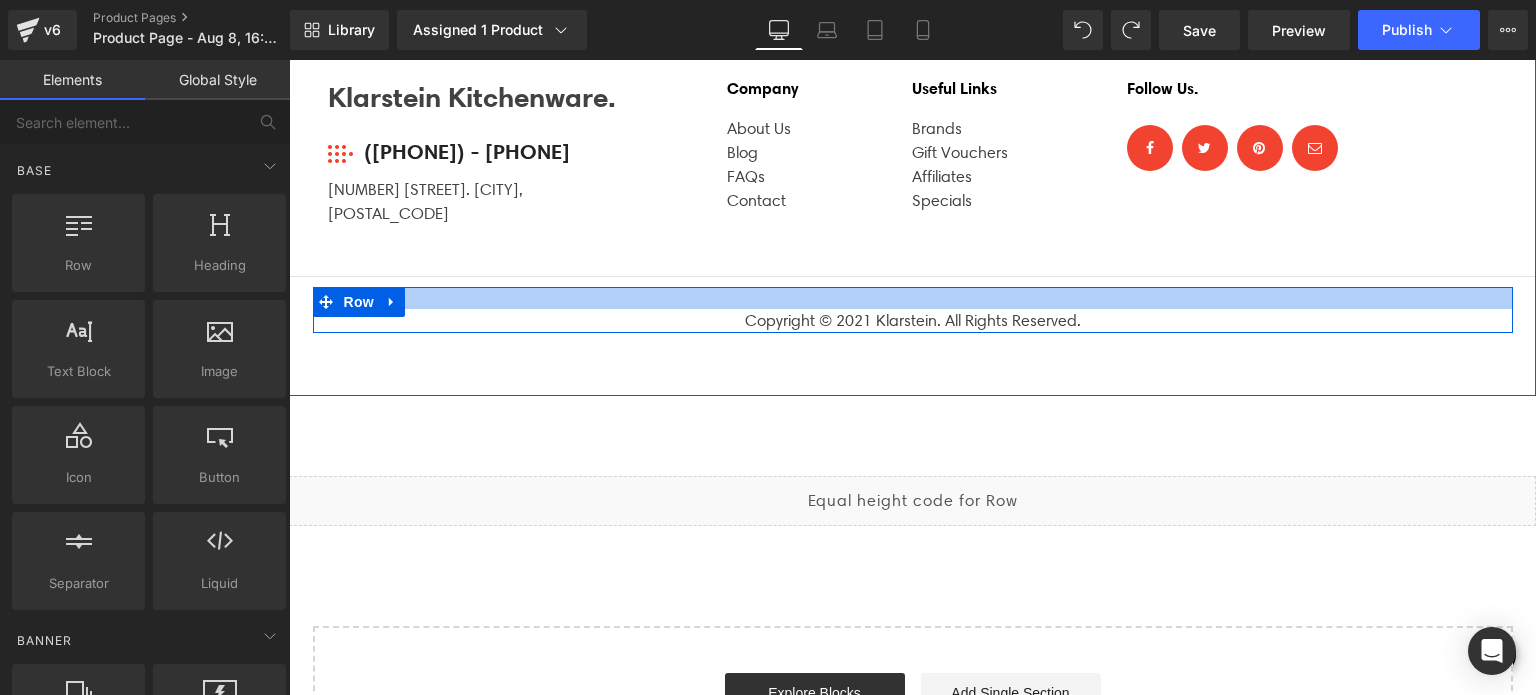 click at bounding box center (913, 298) 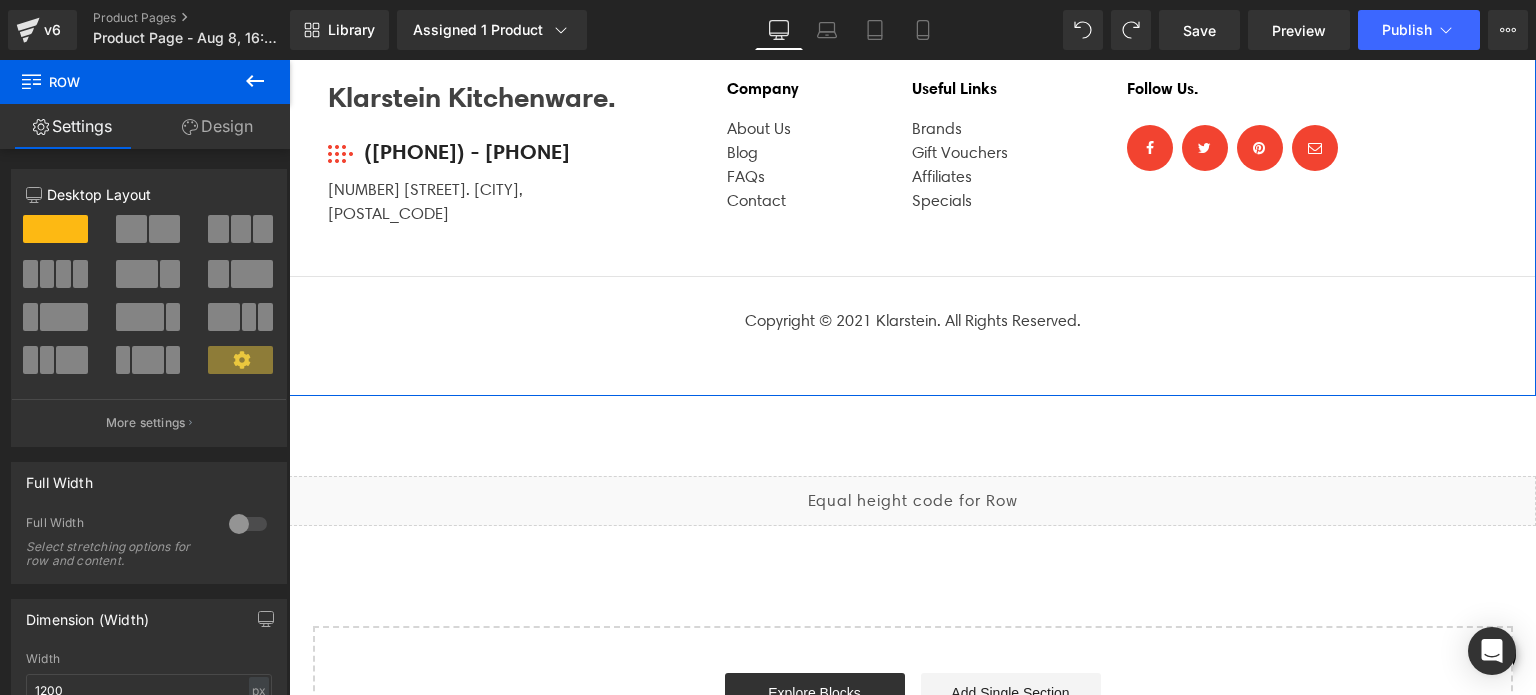 click on "Klarstein Kitchenware. Text Block
Image
(84) - [PHONE]
Text Block
Icon List         184 Mayfield St. Hopewell Junction, [STATE] [POSTAL_CODE] Text Block         Company Text Block         About Us Text Block         Blog Text Block         FAQs Text Block         Contact Text Block         Useful Links Text Block         Brands Text Block         Gift Vouchers Text Block         Affiliates Text Block         Specials Text Block         Row         Follow Us. Text Block" at bounding box center (912, 203) 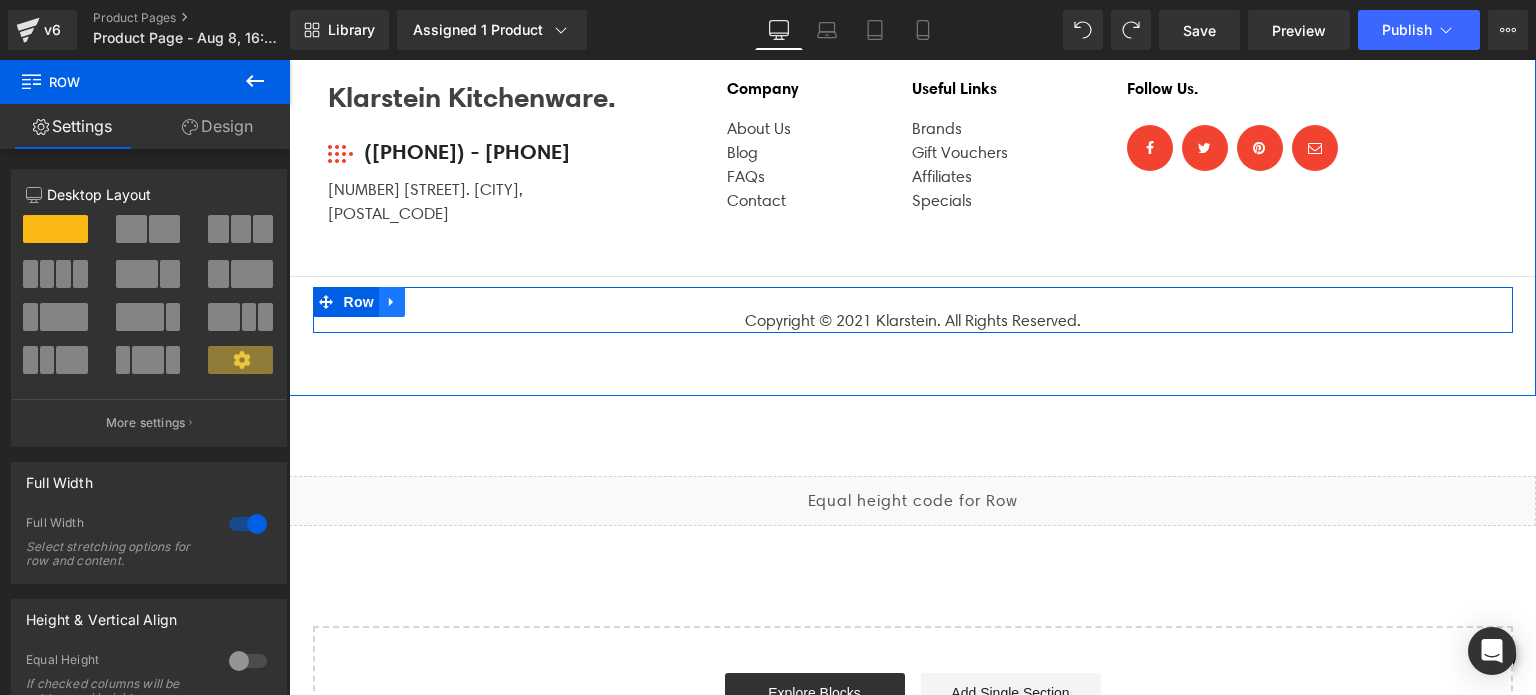 click 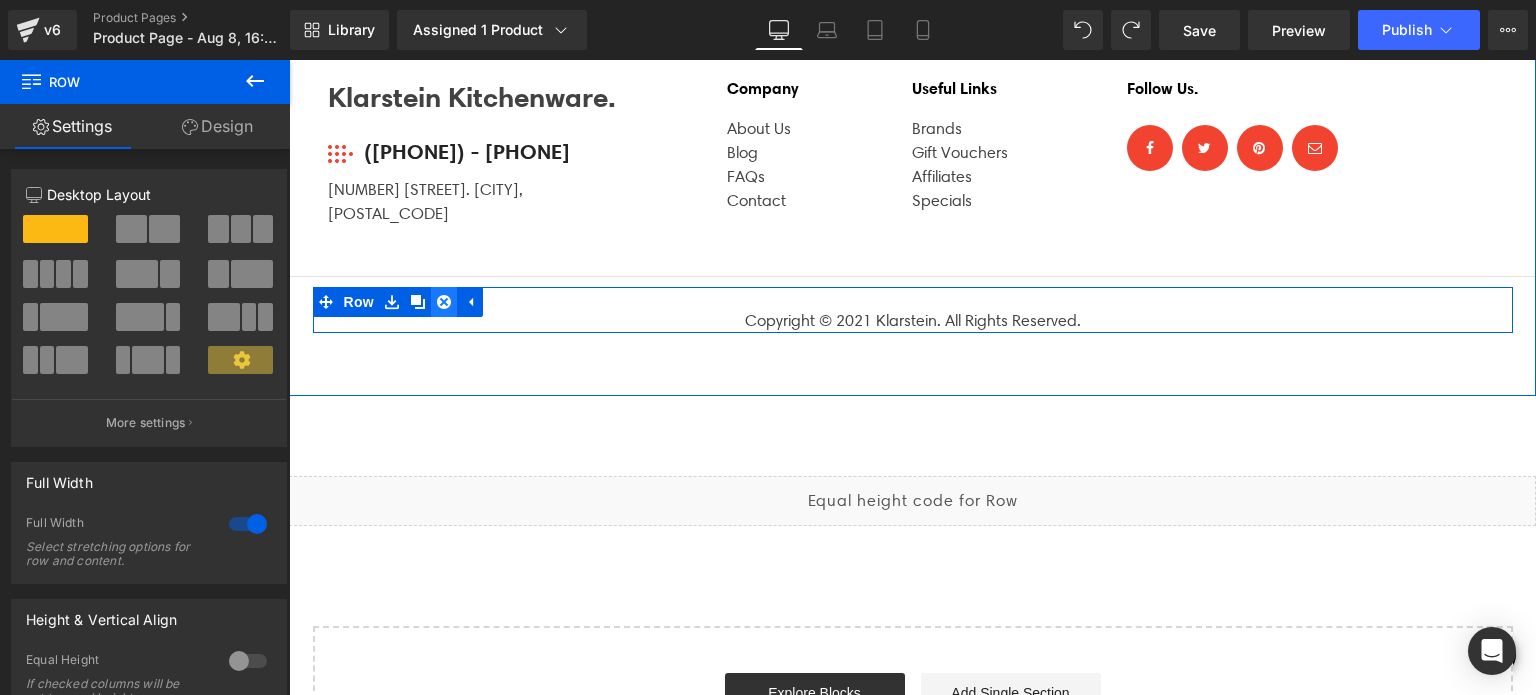click 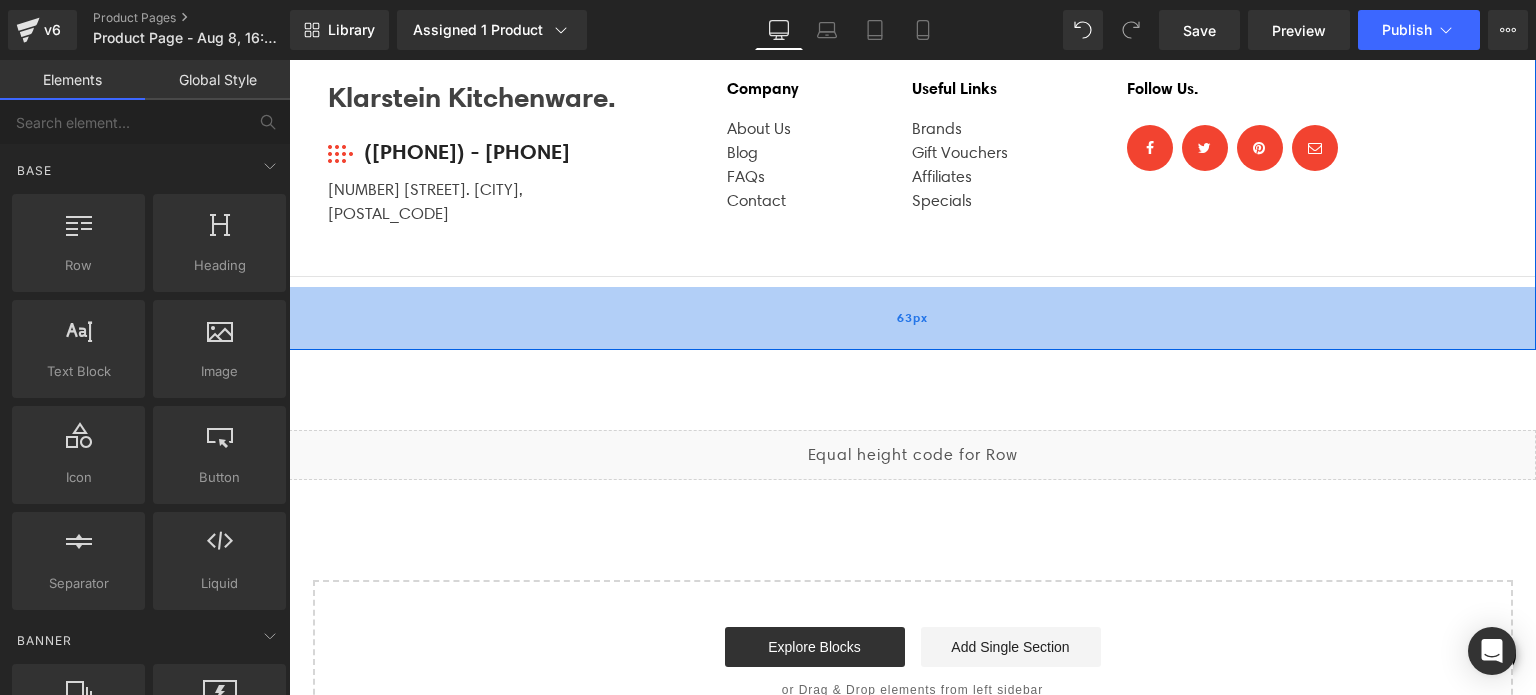 click on "63px" at bounding box center (912, 318) 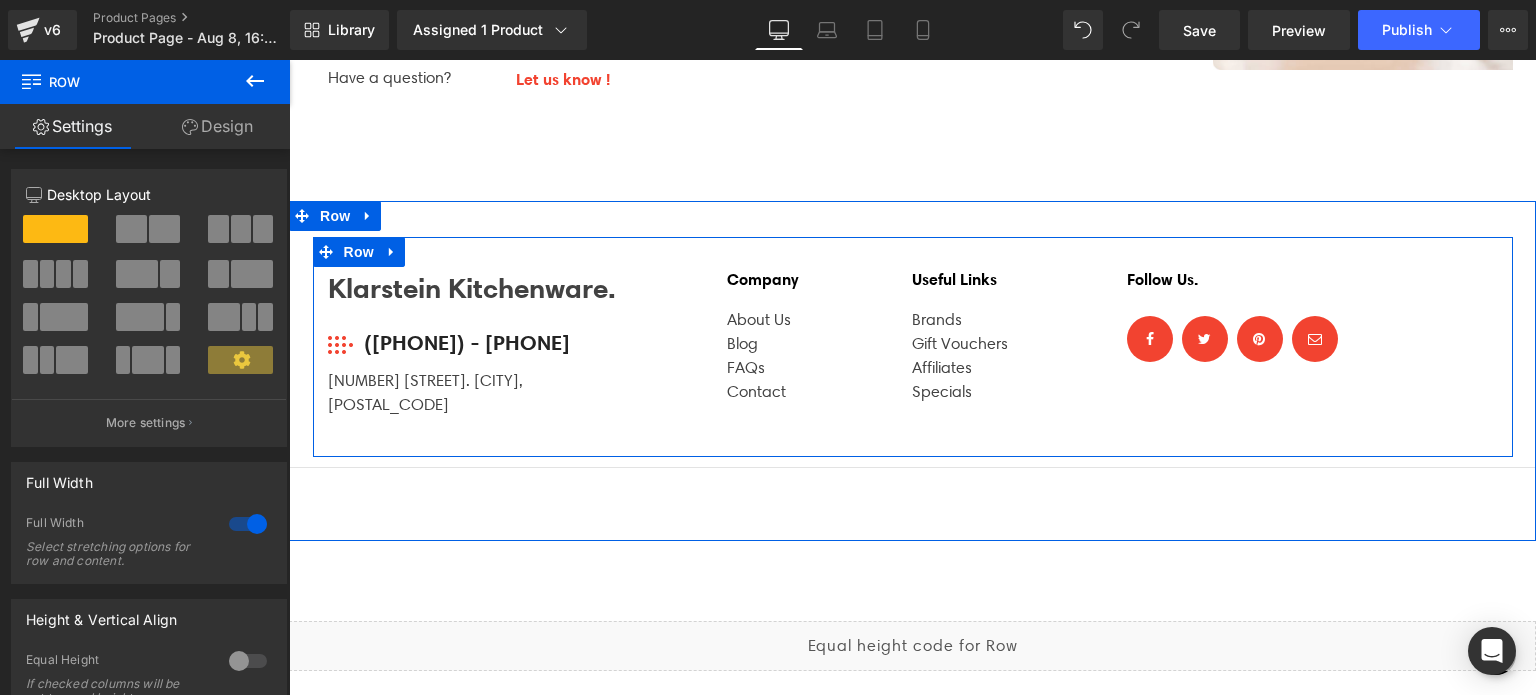 scroll, scrollTop: 5164, scrollLeft: 0, axis: vertical 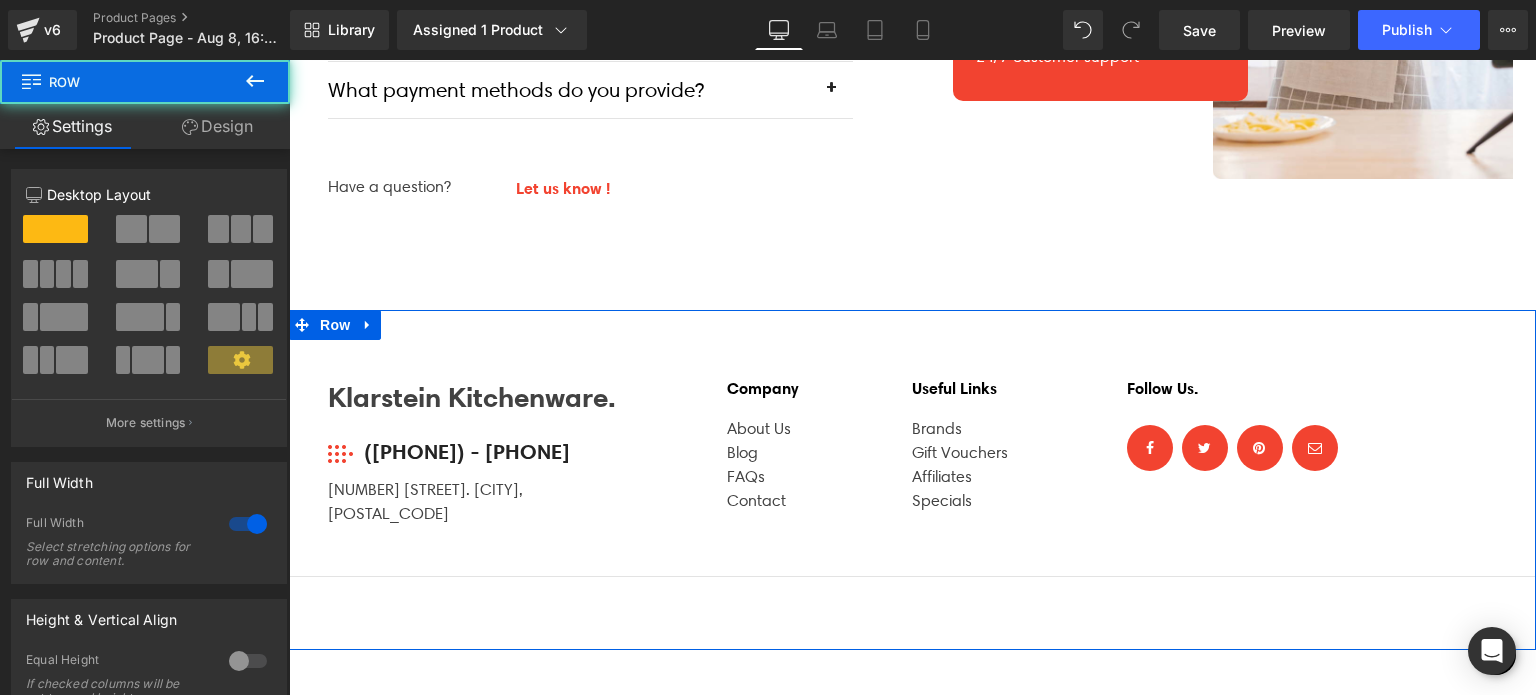 click on "Klarstein Kitchenware. Text Block
Image
(84) - [PHONE]
Text Block
Icon List         184 Mayfield St. Hopewell Junction, [STATE] [POSTAL_CODE] Text Block         Company Text Block         About Us Text Block         Blog Text Block         FAQs Text Block         Contact Text Block         Useful Links Text Block         Brands Text Block         Gift Vouchers Text Block         Affiliates Text Block         Specials Text Block         Row         Follow Us. Text Block" at bounding box center (912, 480) 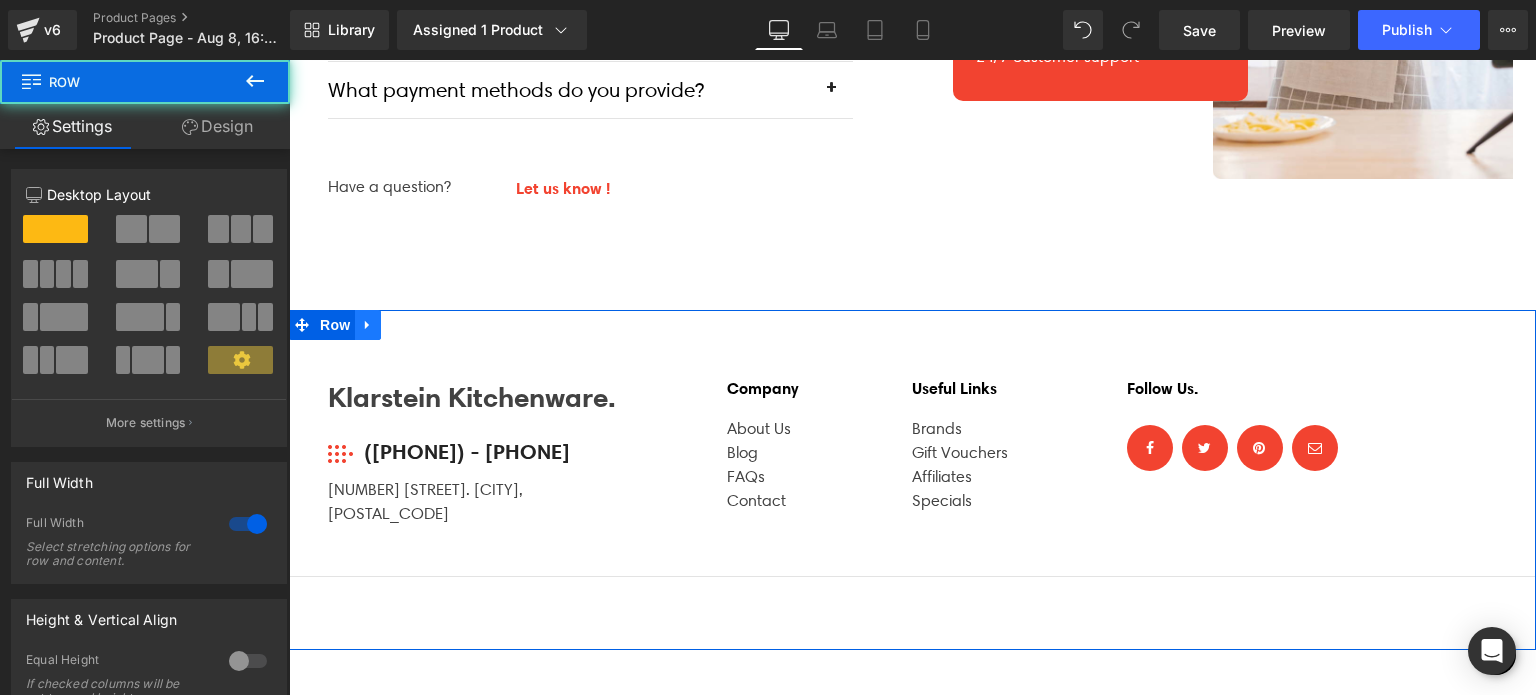 click 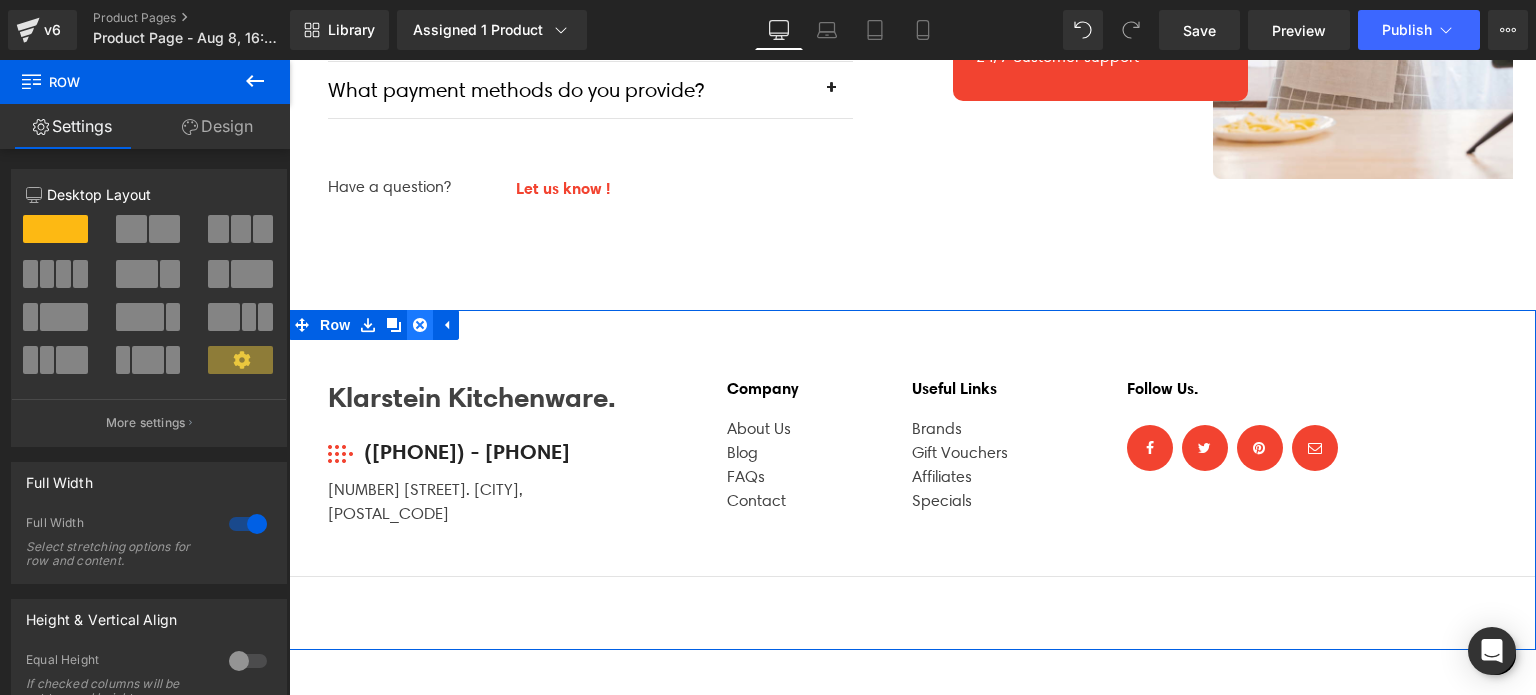 click 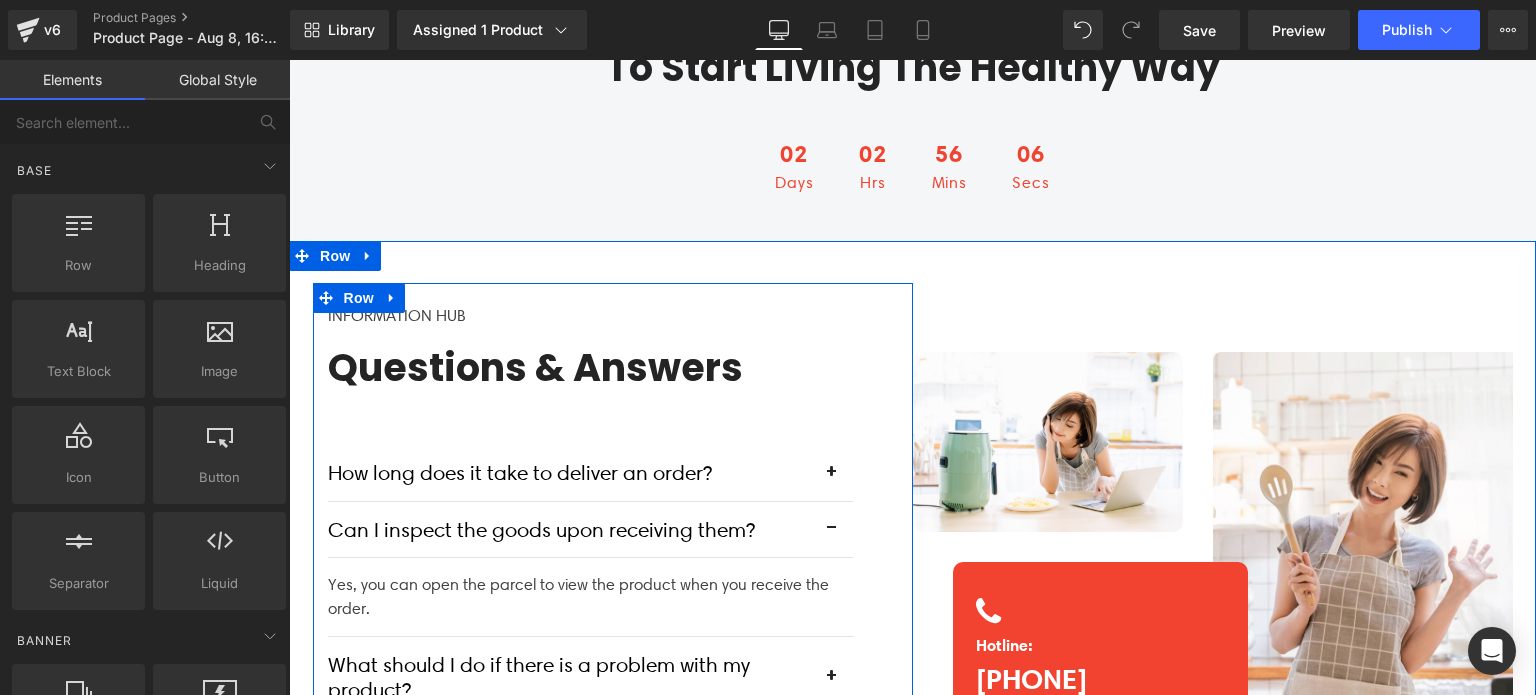 scroll, scrollTop: 4464, scrollLeft: 0, axis: vertical 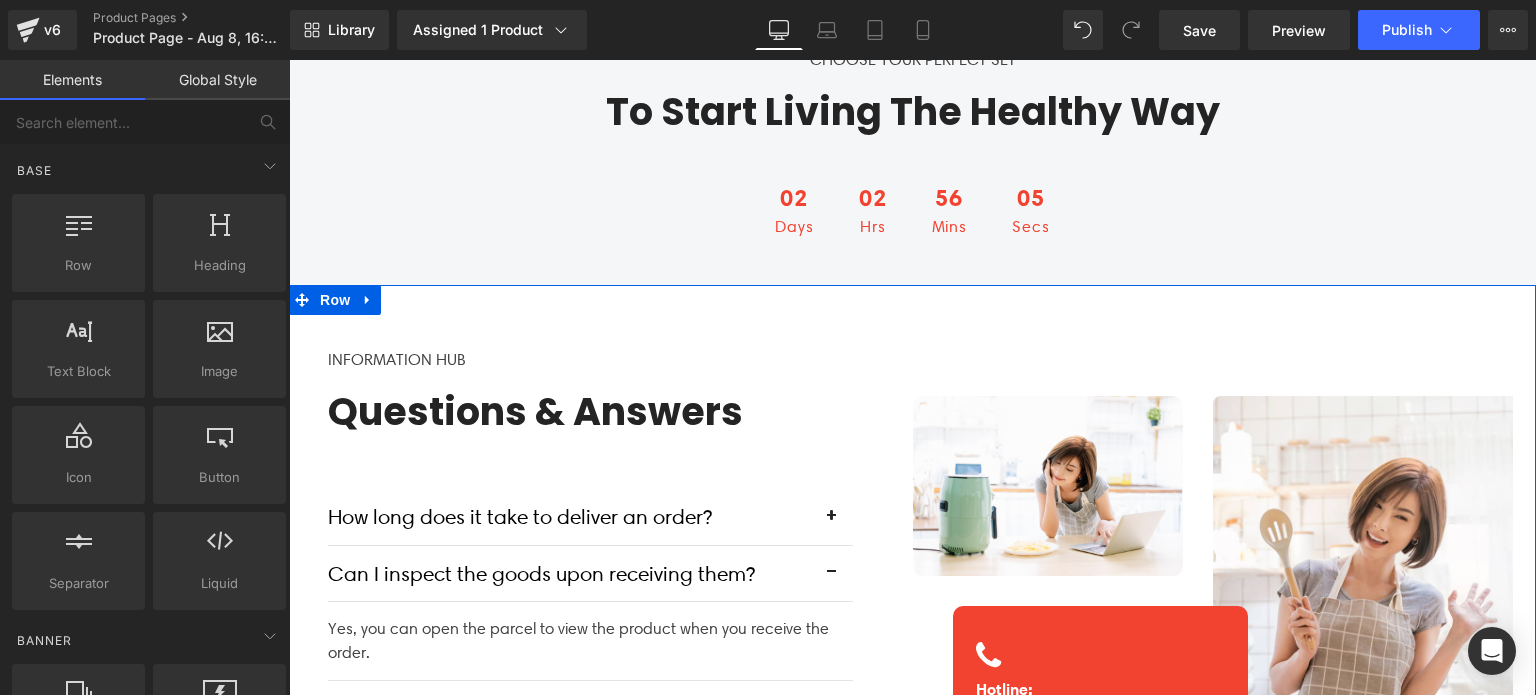 click on "Information hub Text Block         Questions & Answers Heading
How long does it take to deliver an order?
Text Block
Normal delivery takes 3 to 5 days, depending on the [LOCATION]. We do provide express processing with next-day delivery for an additional fee.
Text Block
Can I inspect the goods upon receiving them? Text Block
Text Block" at bounding box center (912, 647) 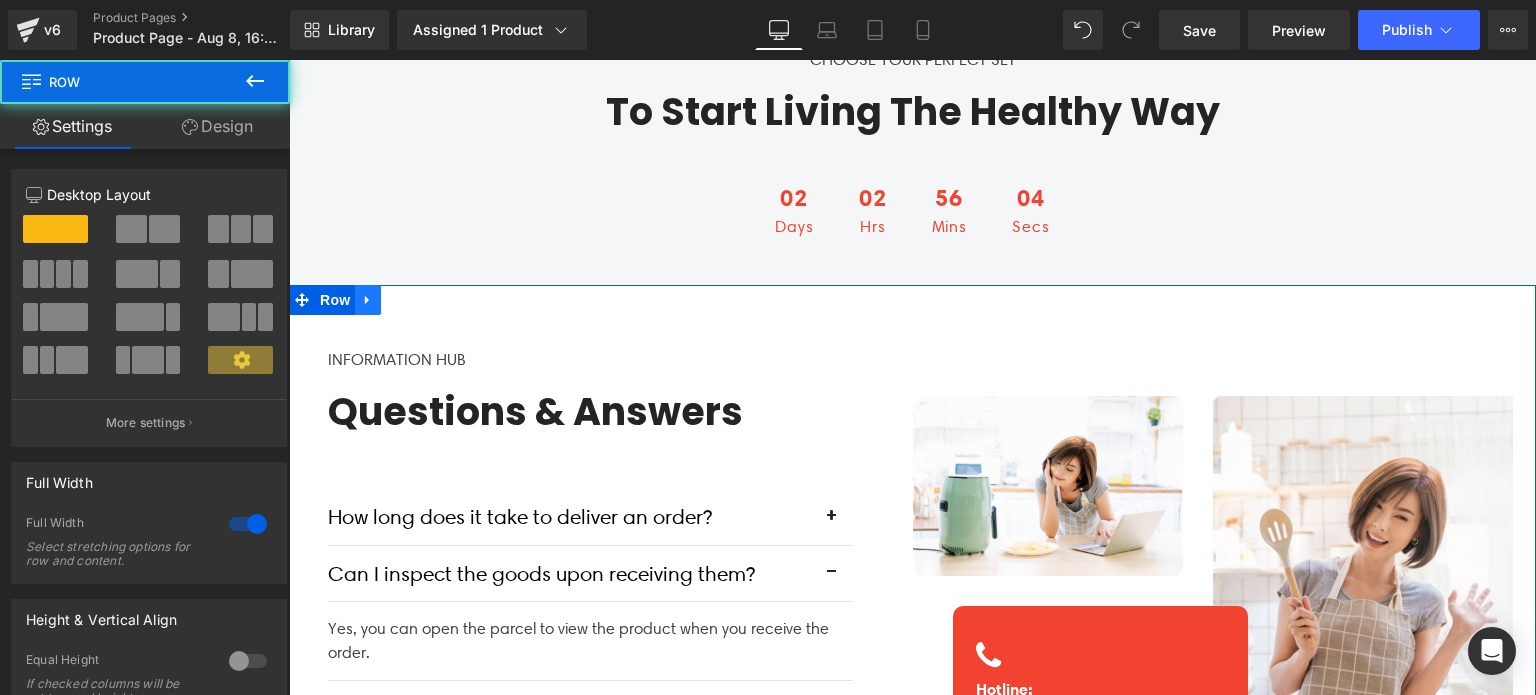 click 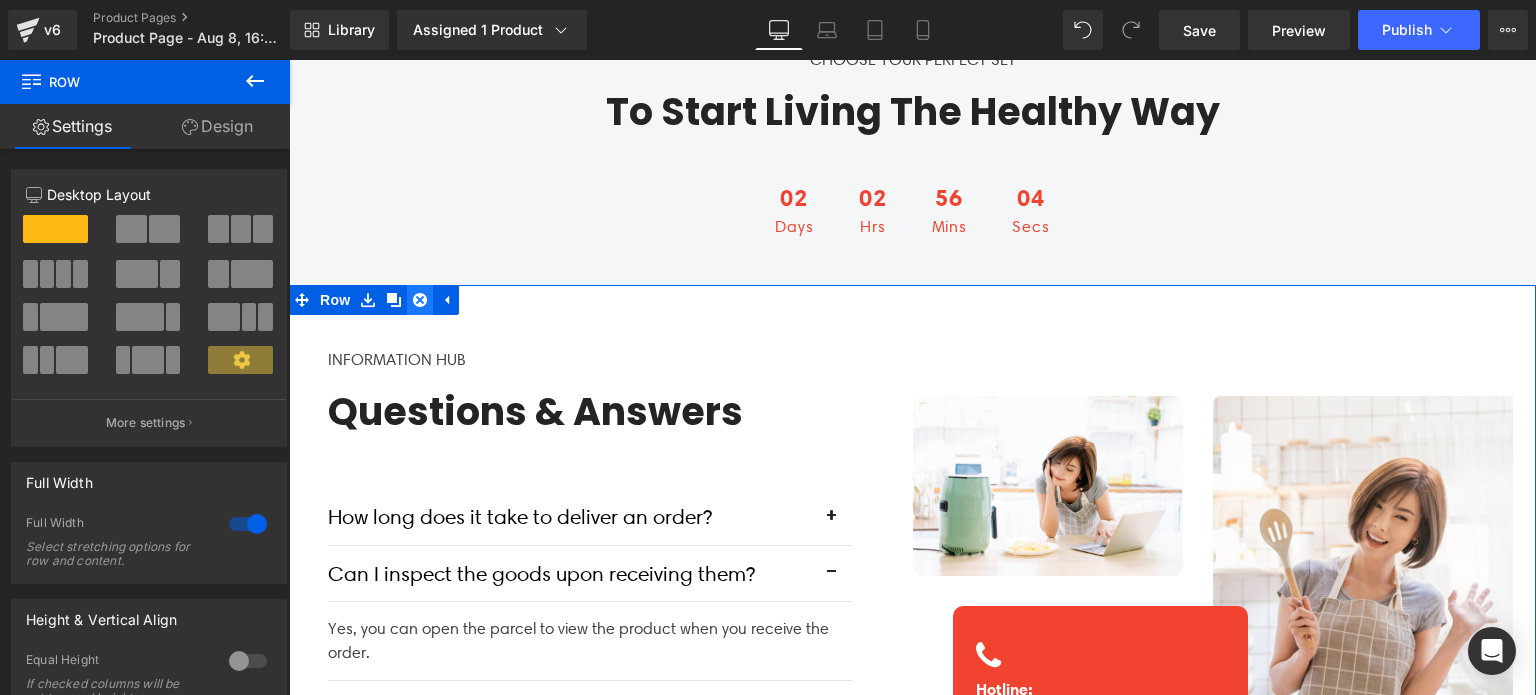 click 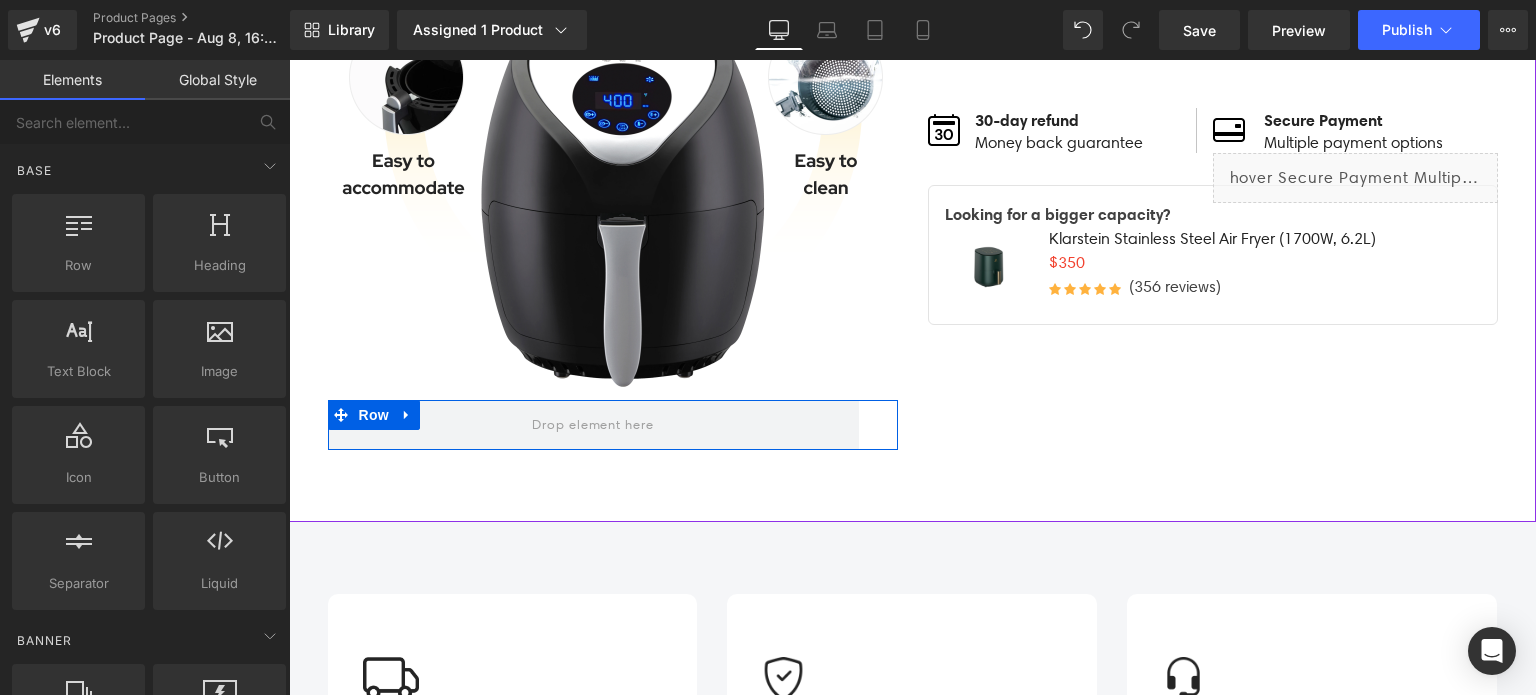 scroll, scrollTop: 0, scrollLeft: 0, axis: both 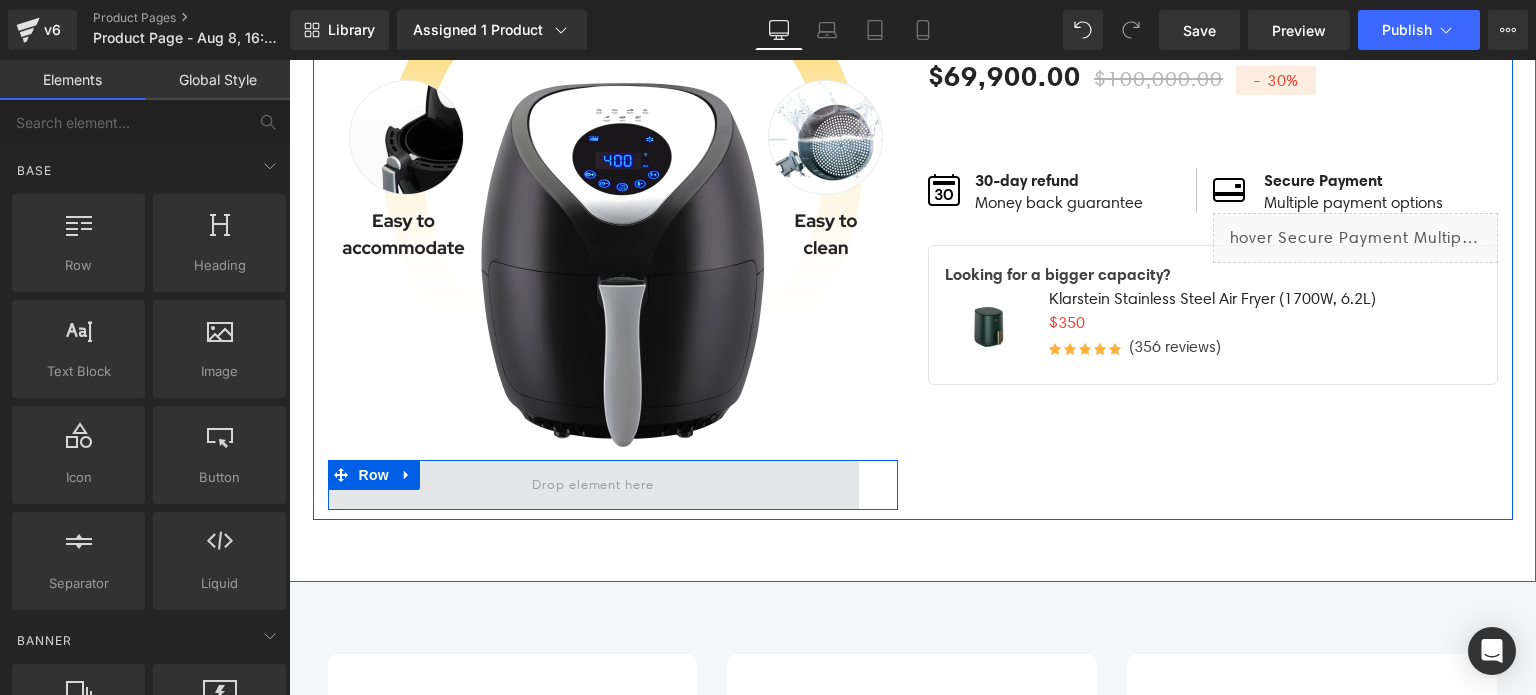 click at bounding box center (593, 484) 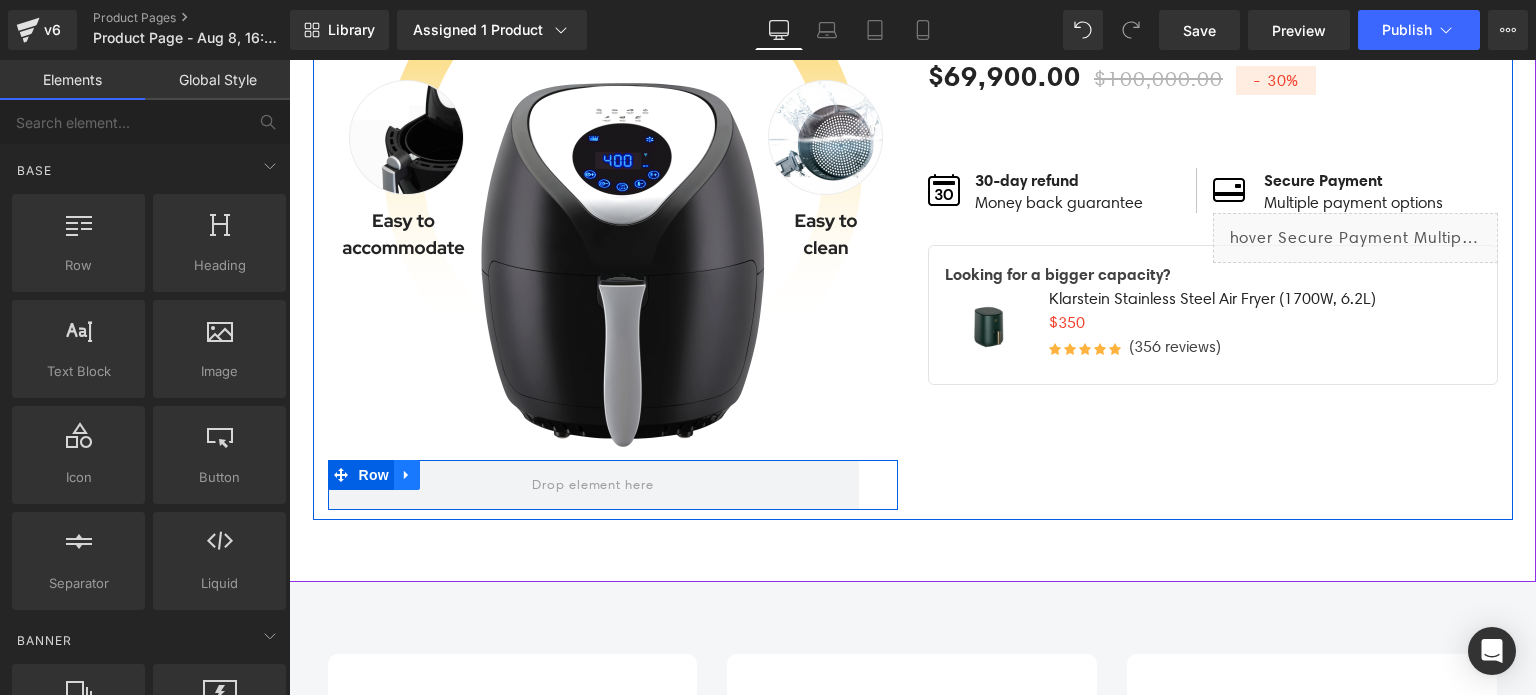 click 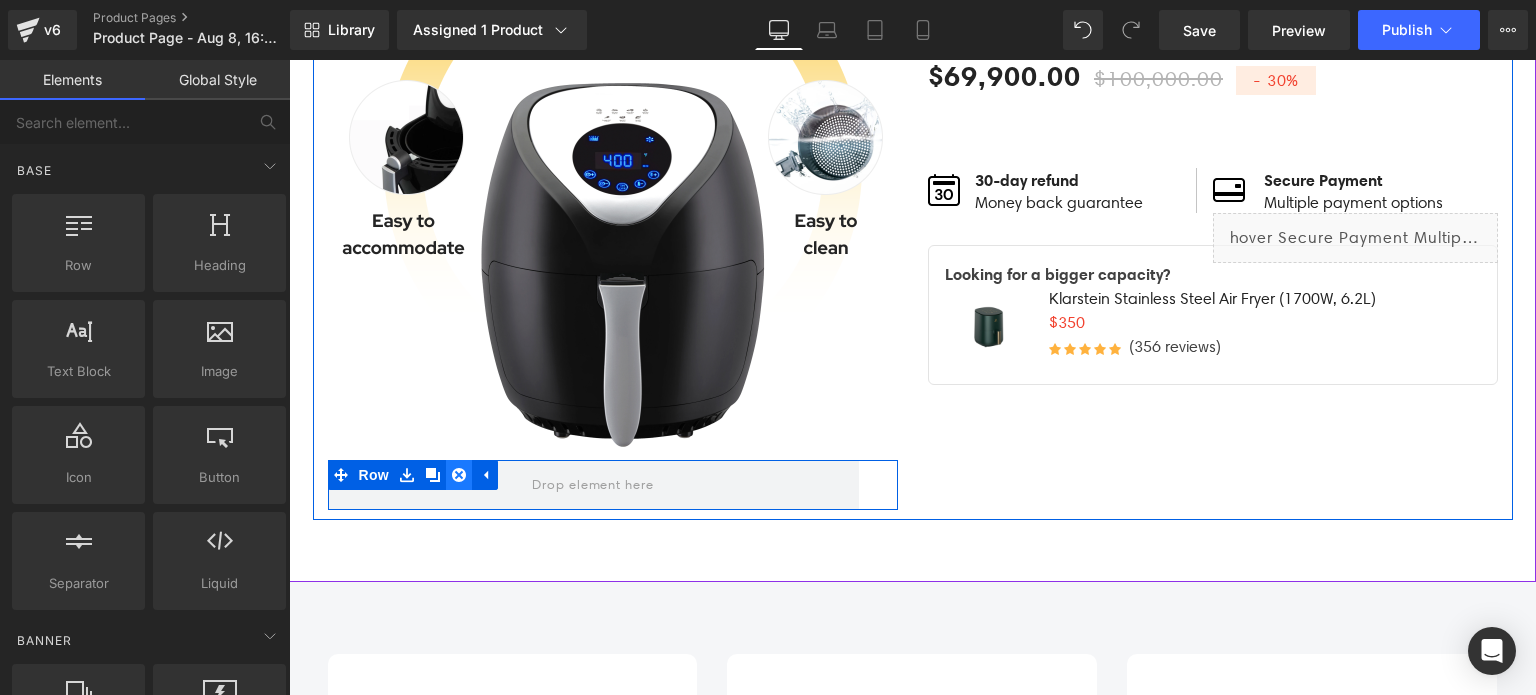 click 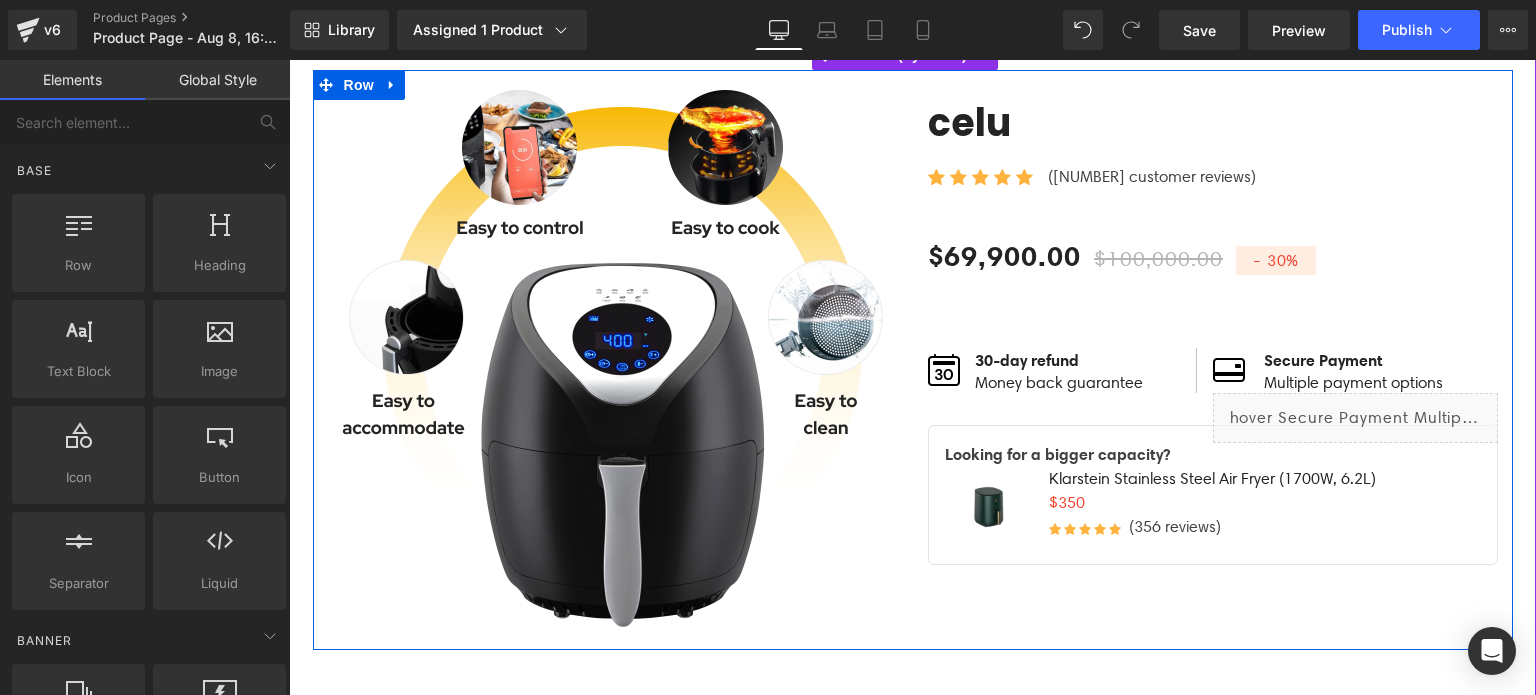 scroll, scrollTop: 0, scrollLeft: 0, axis: both 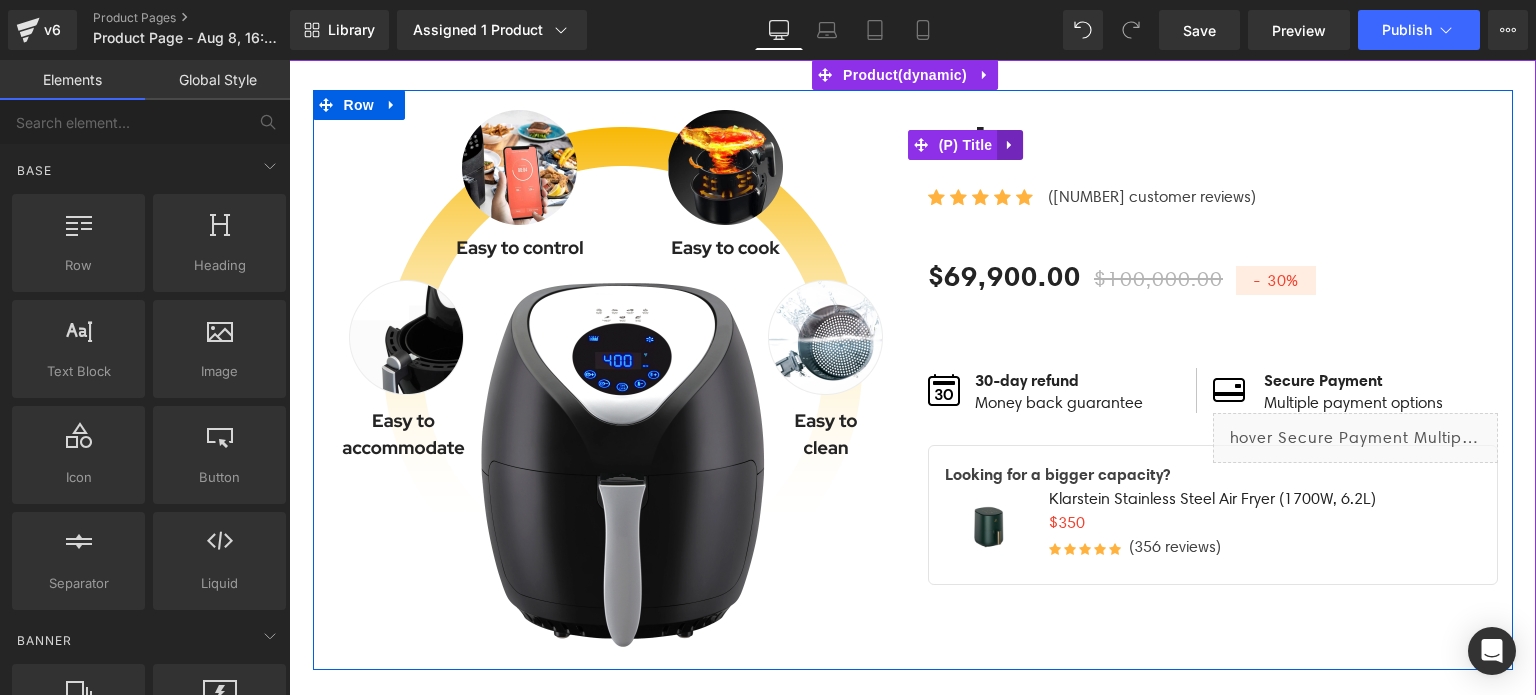 click 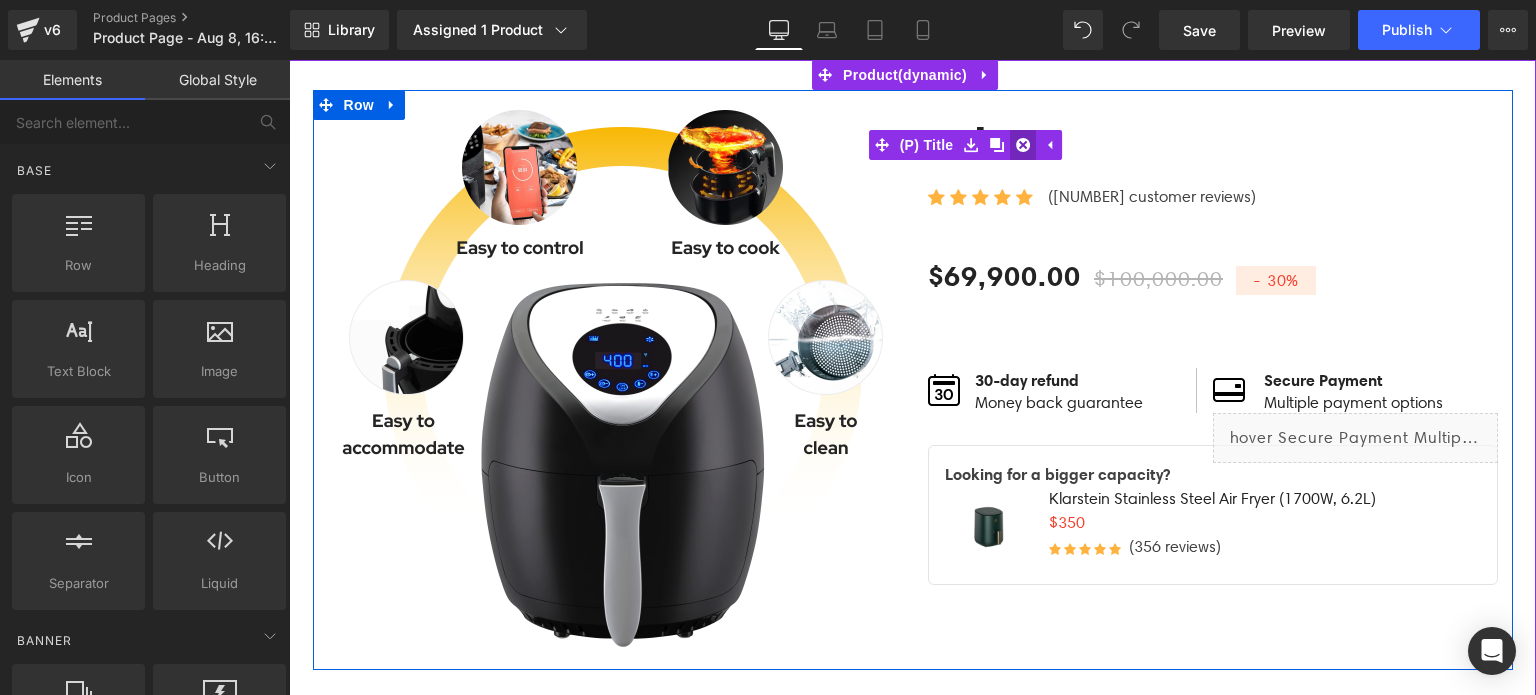 click 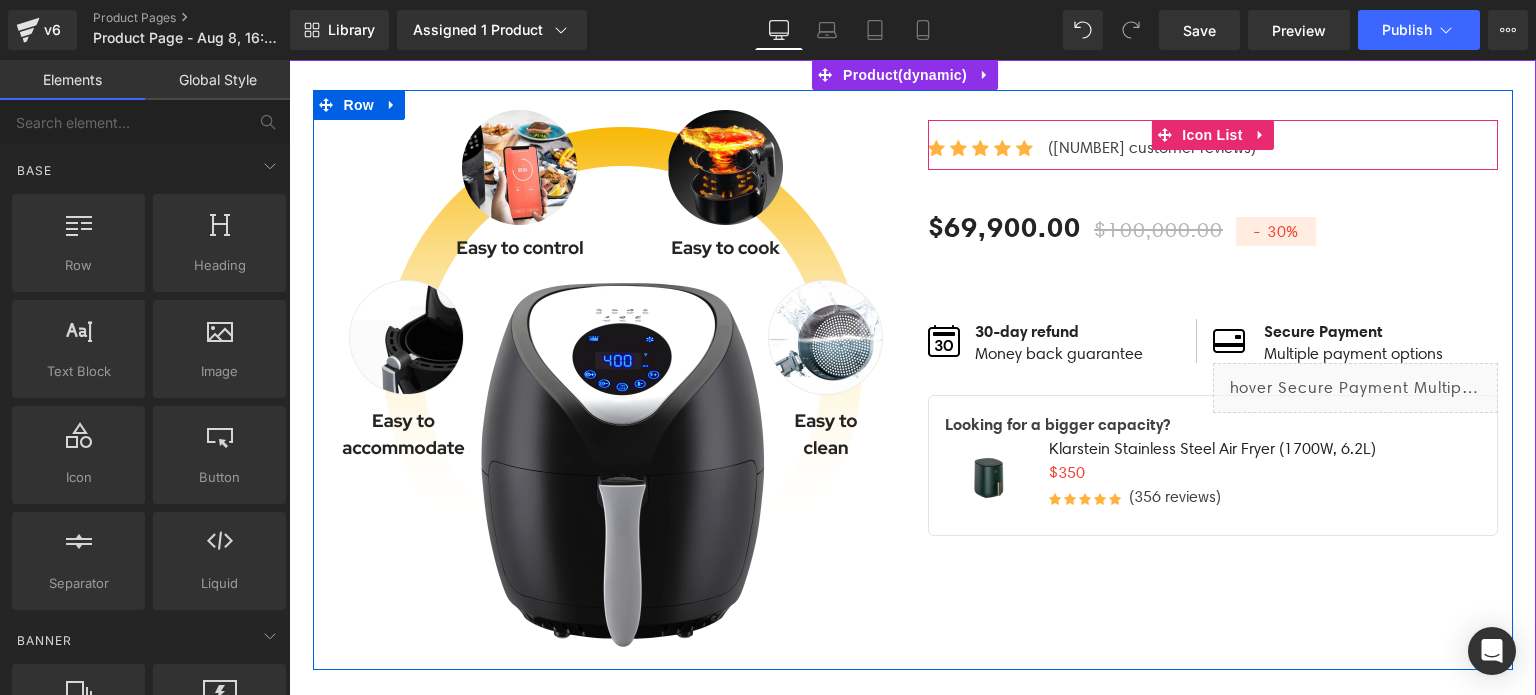 click on "Icon
Icon
Icon
Icon
Icon
Icon List Hoz
([NUMBER] customer reviews)
Text Block" at bounding box center [1213, 153] 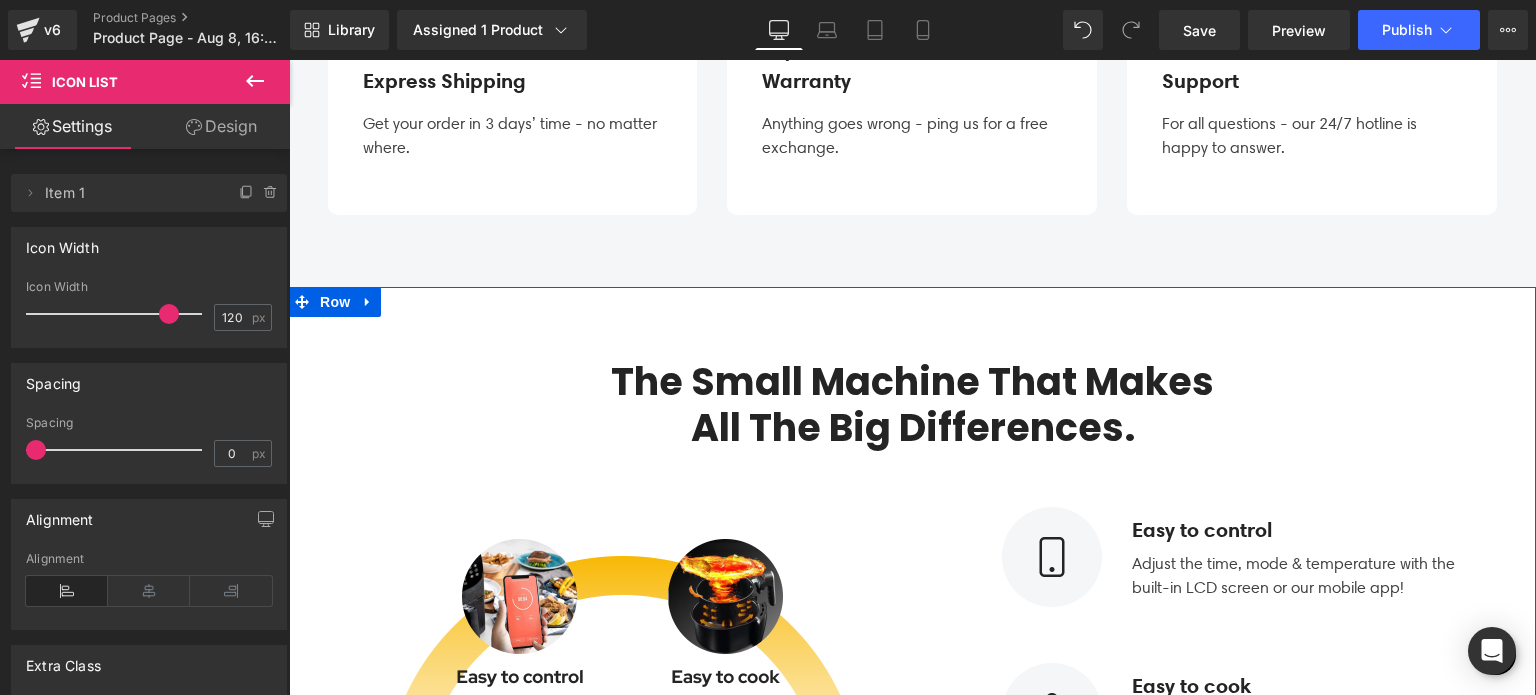 scroll, scrollTop: 800, scrollLeft: 0, axis: vertical 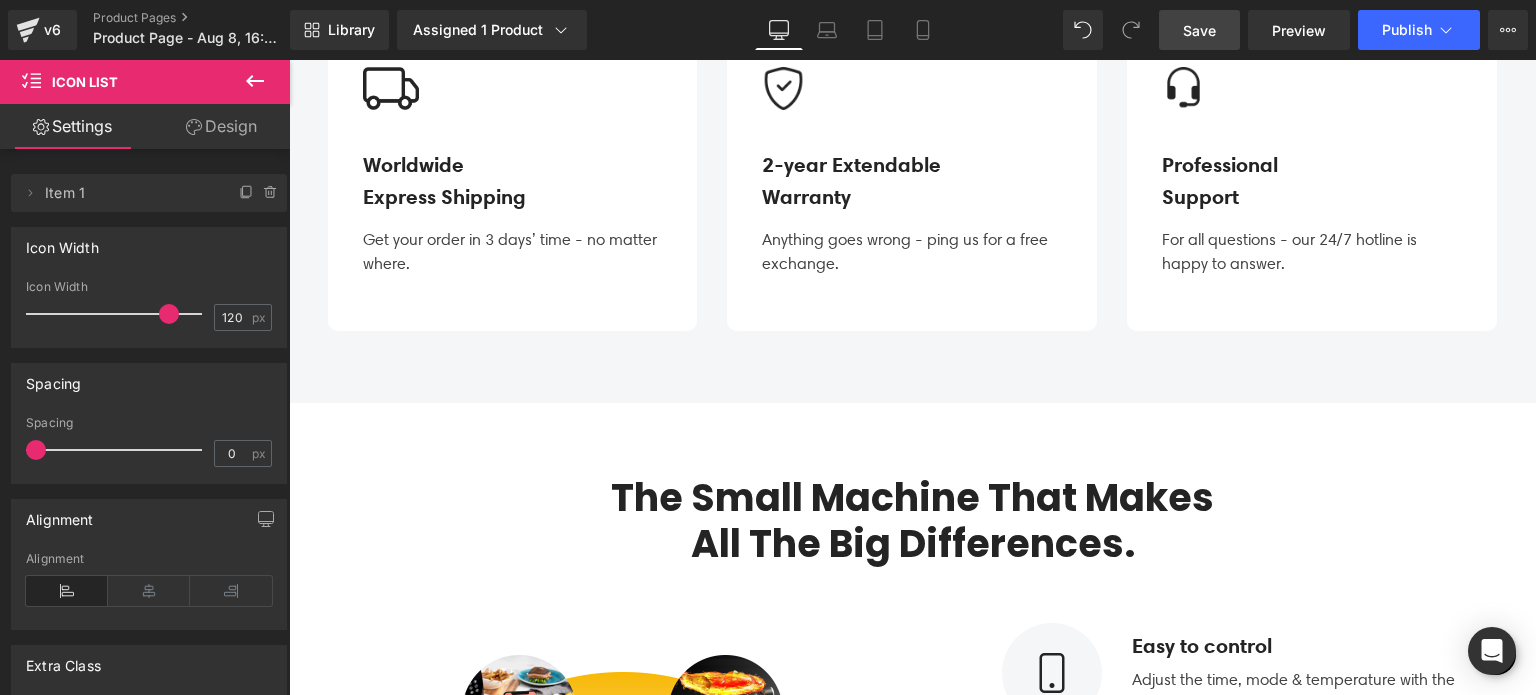 click on "Save" at bounding box center [1199, 30] 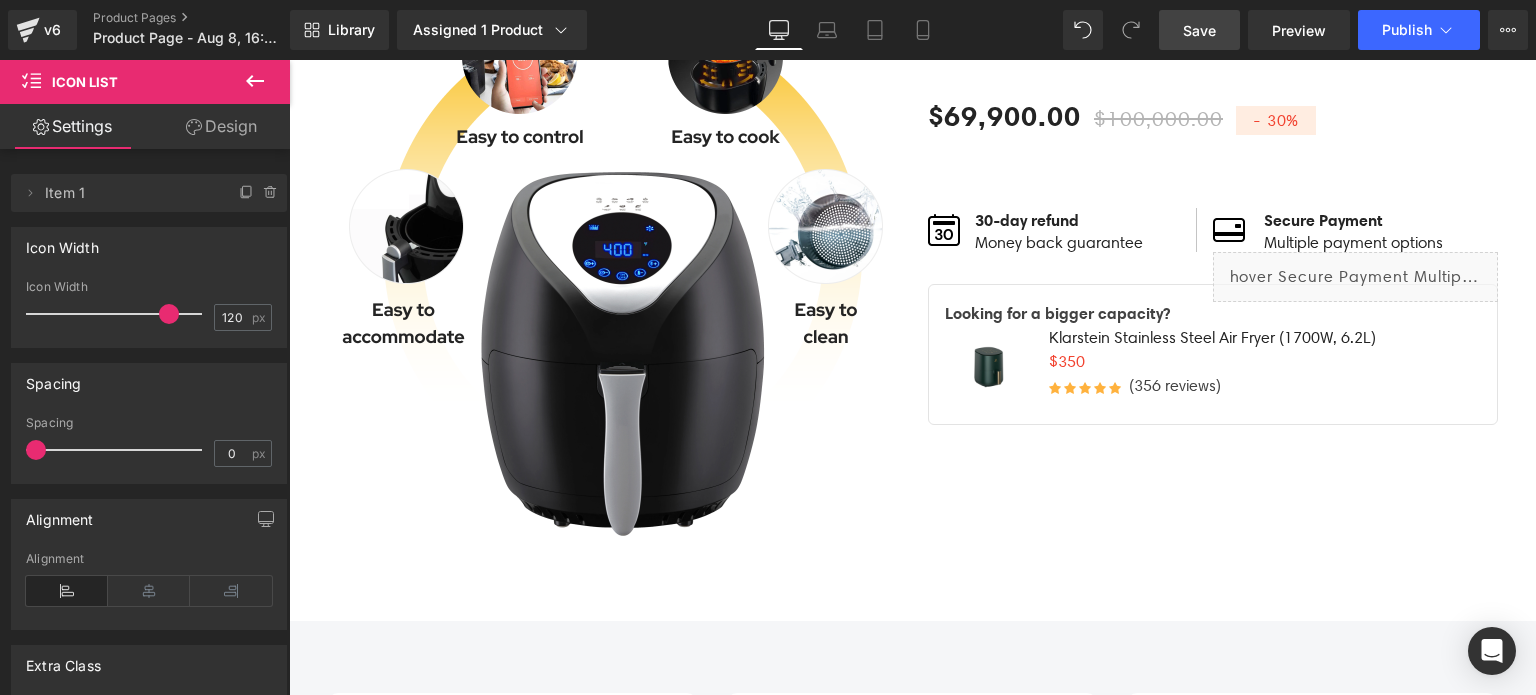 scroll, scrollTop: 0, scrollLeft: 0, axis: both 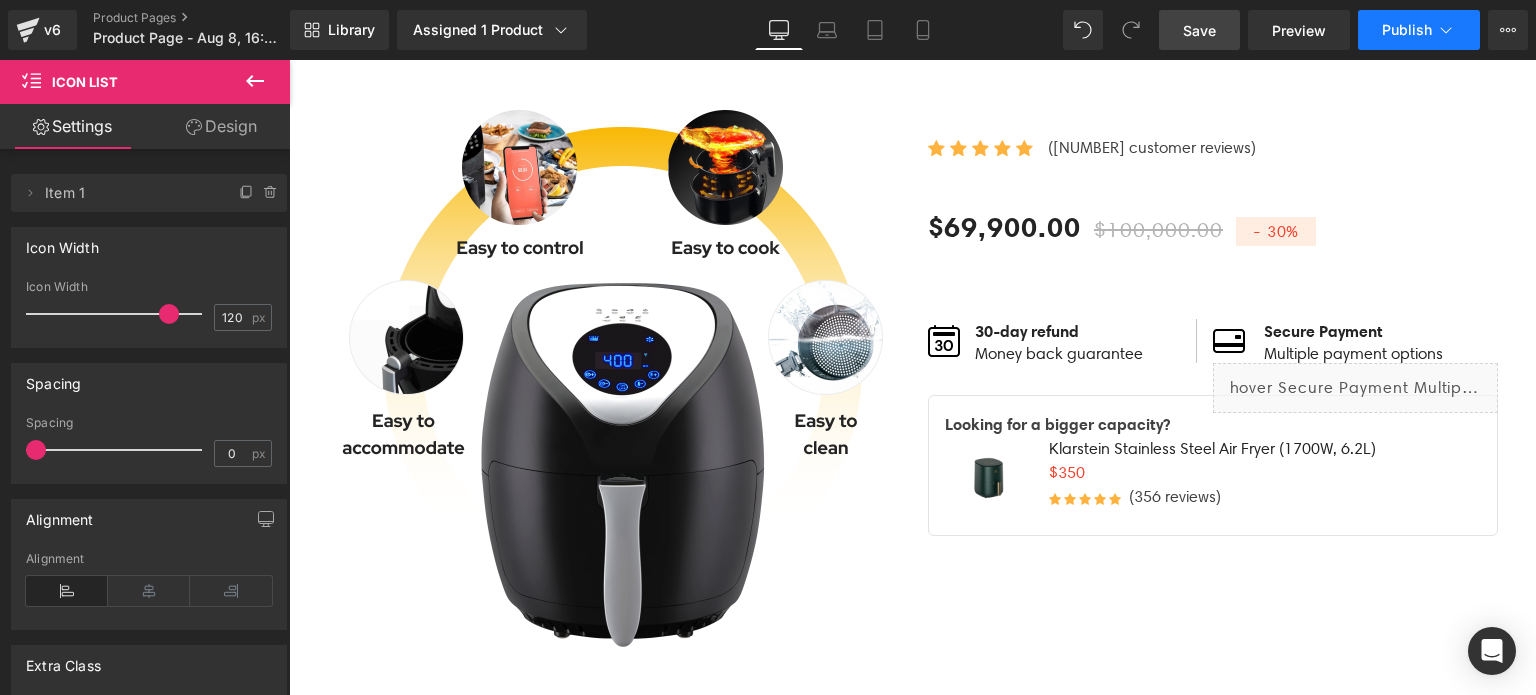 click 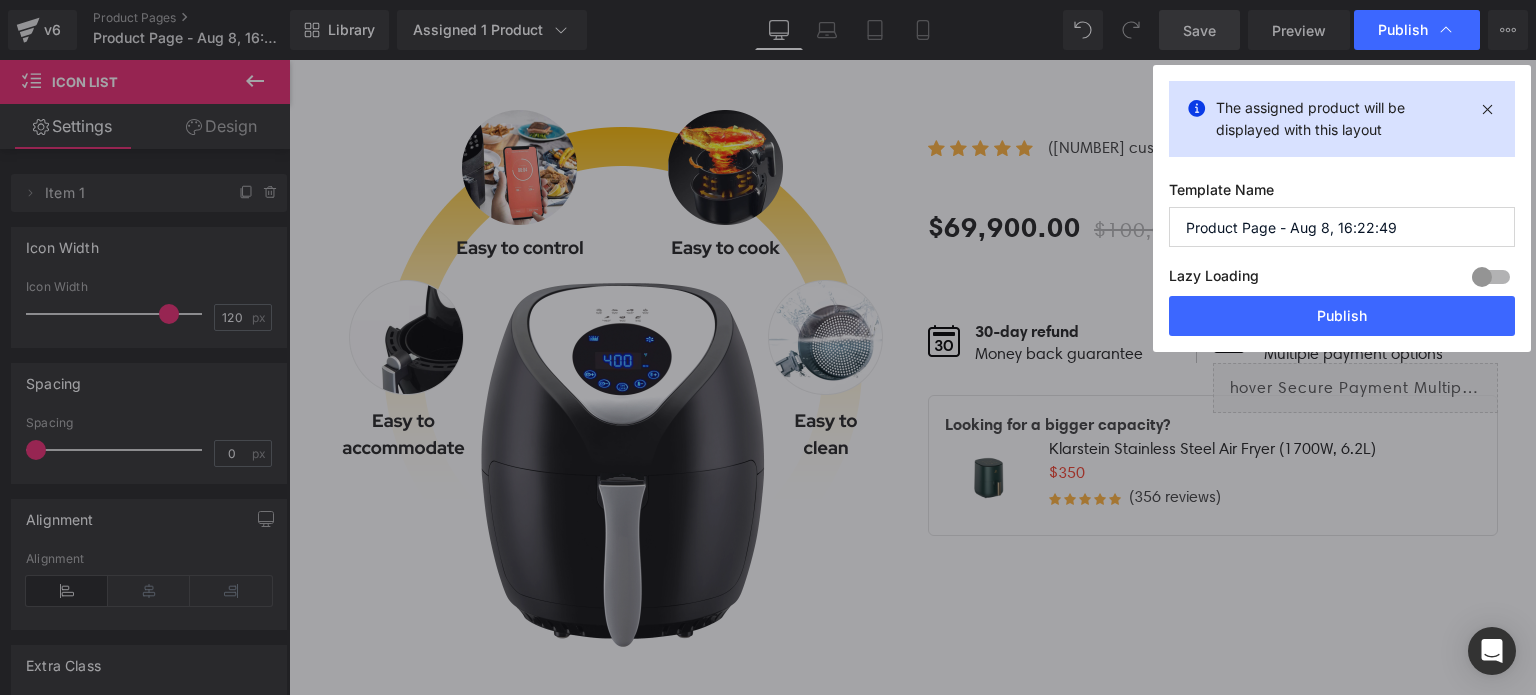click on "Product Page - Aug 8, 16:22:49" at bounding box center (1342, 227) 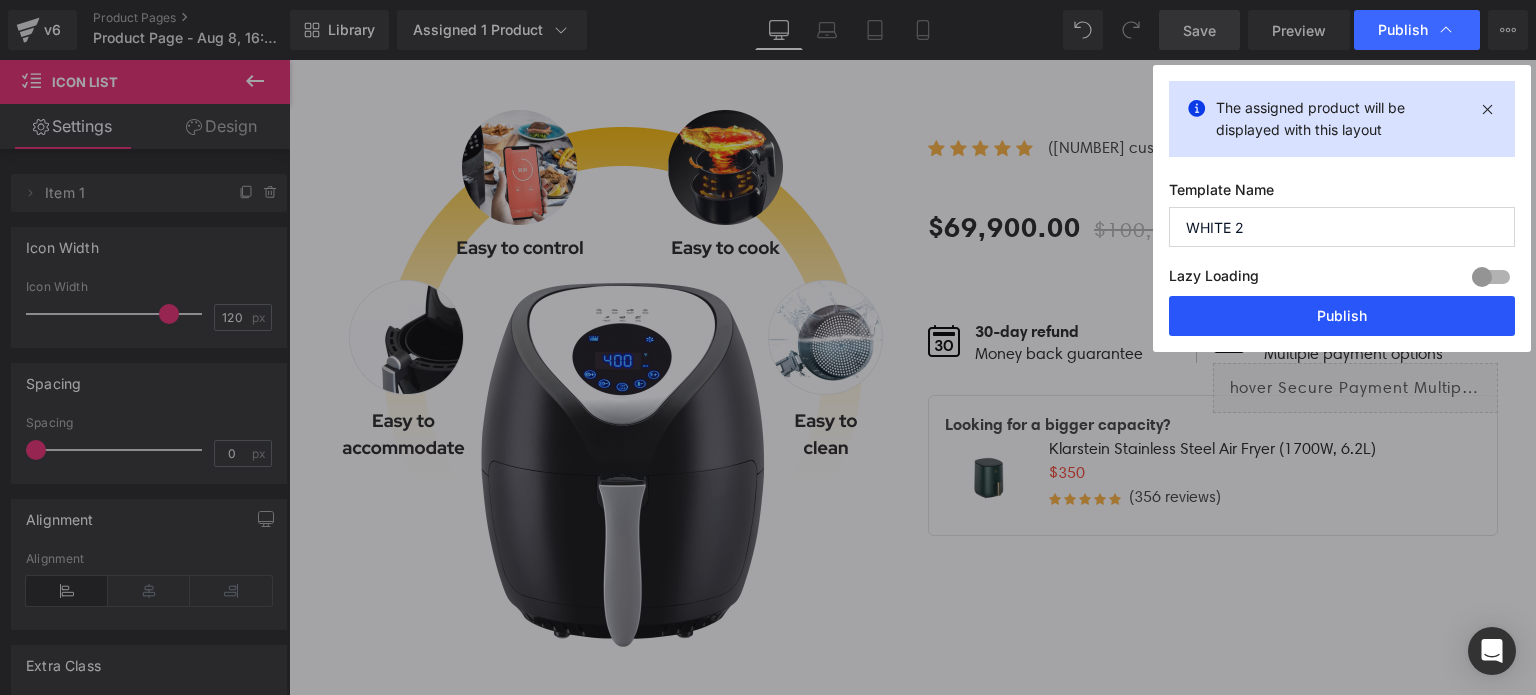 type on "WHITE 2" 